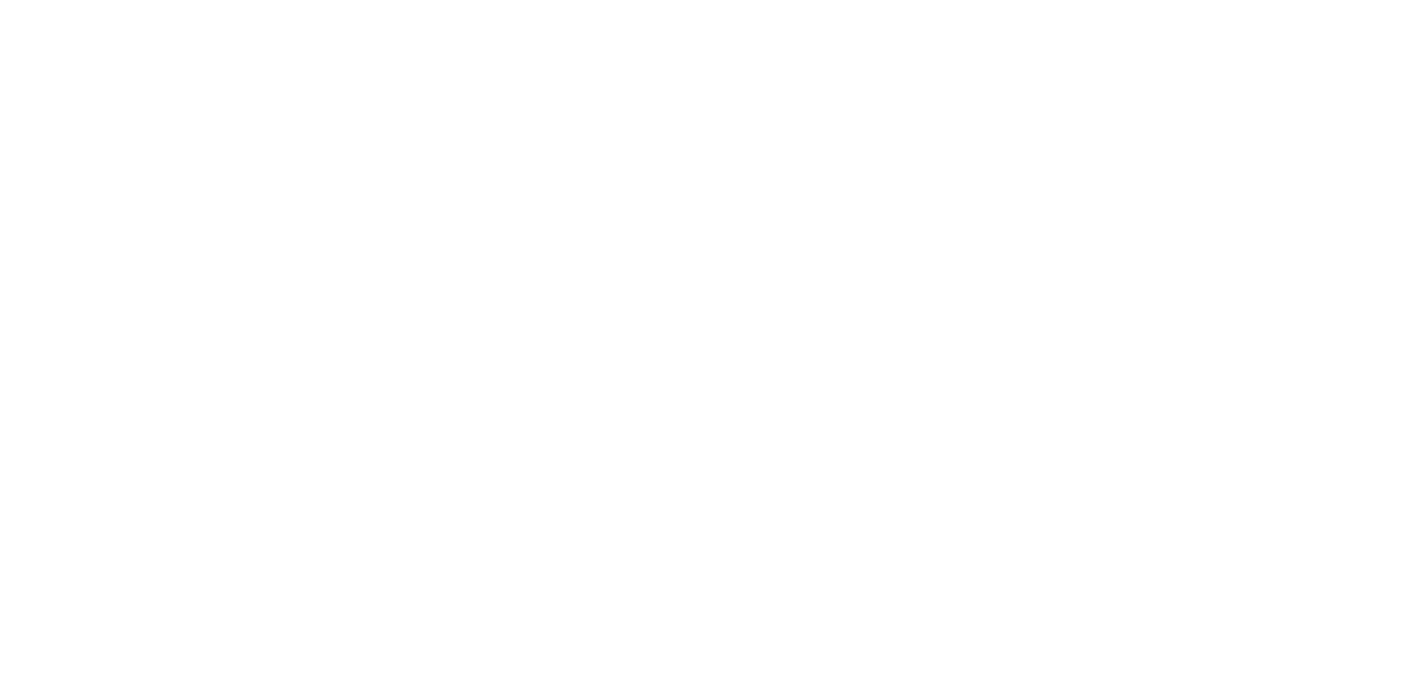 scroll, scrollTop: 0, scrollLeft: 0, axis: both 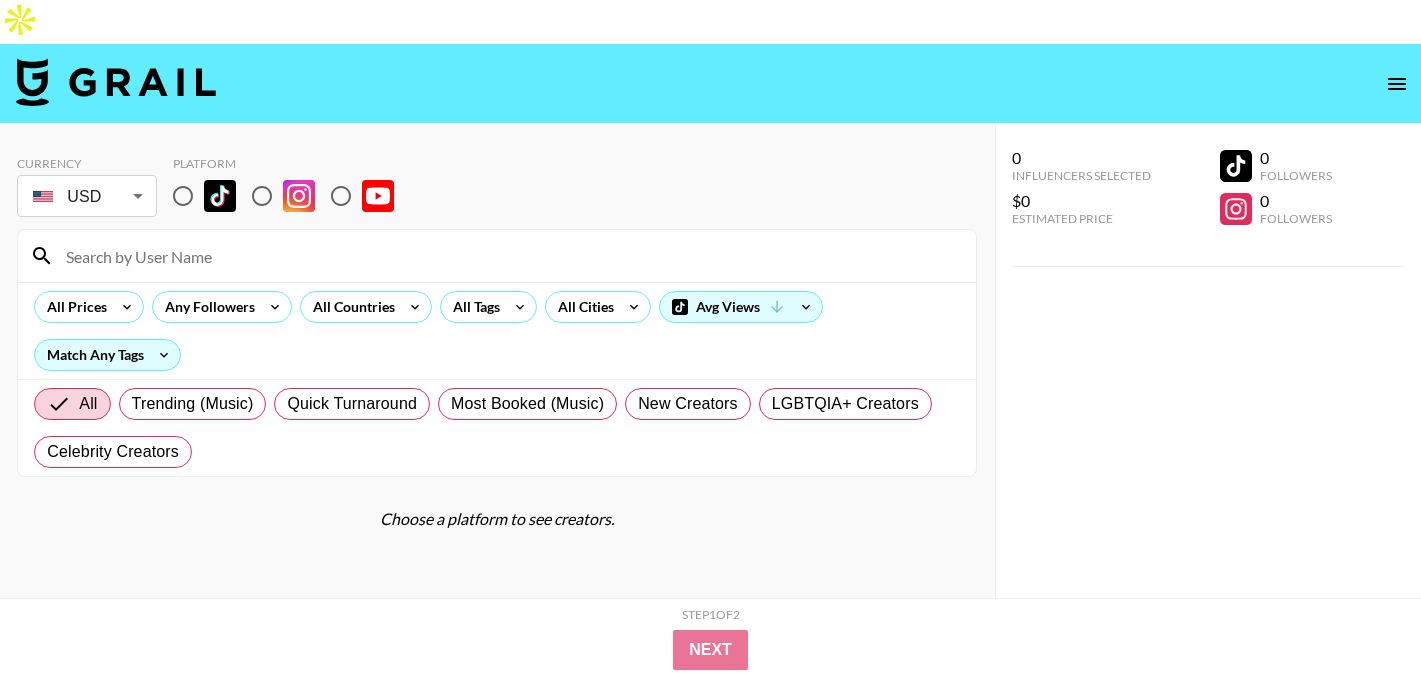 click at bounding box center (262, 196) 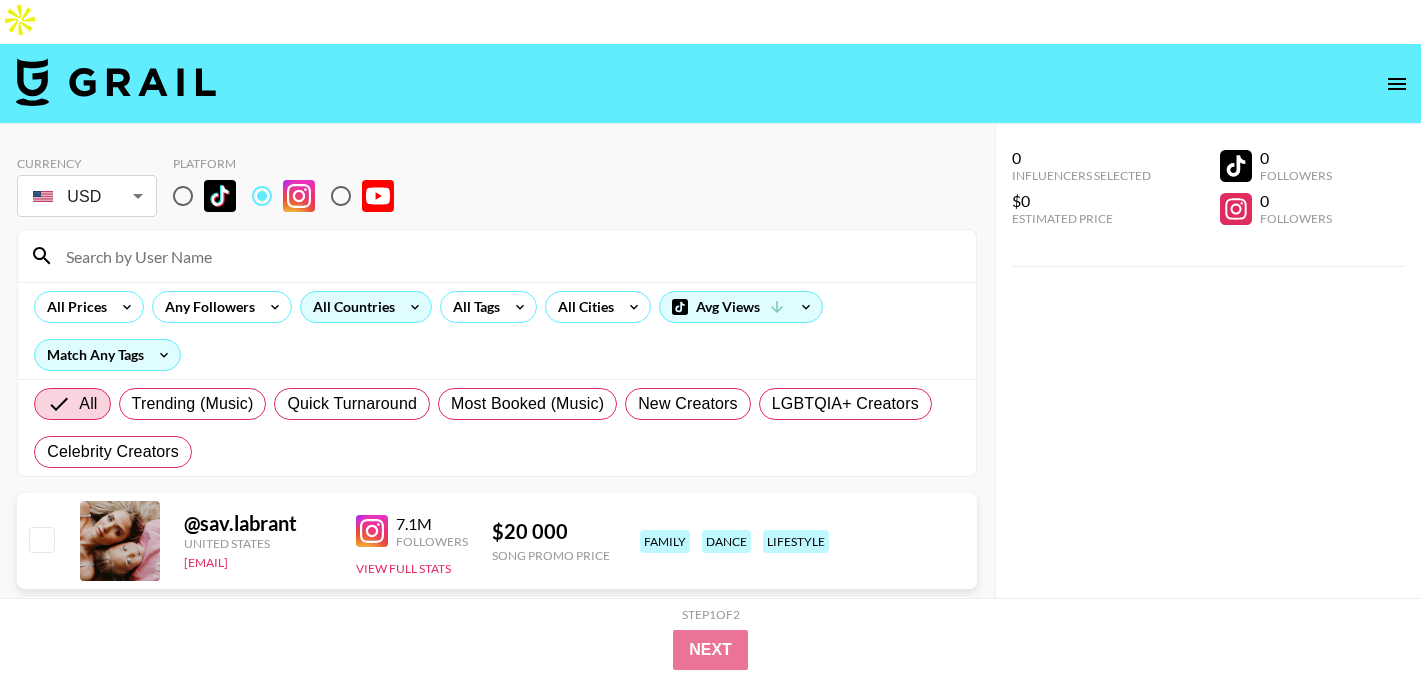 click on "All Countries" at bounding box center [350, 307] 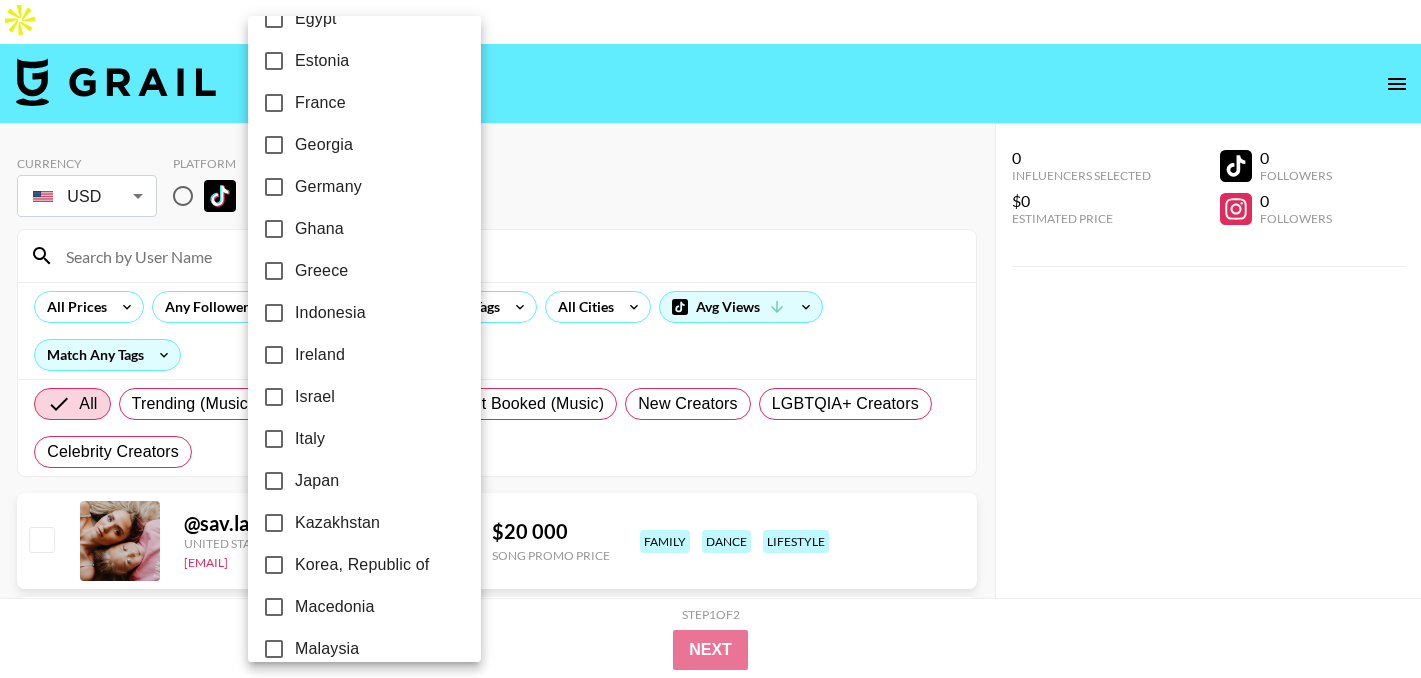scroll, scrollTop: 657, scrollLeft: 0, axis: vertical 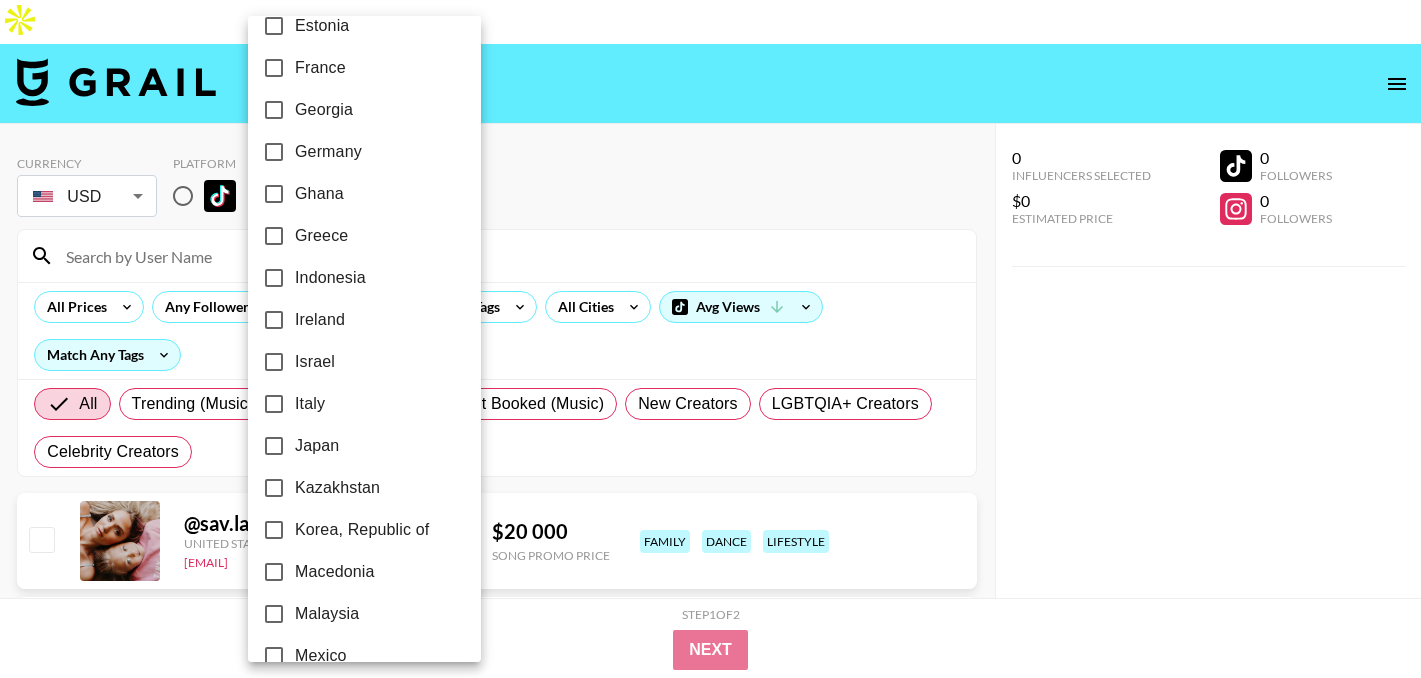 click on "Italy" at bounding box center [351, 404] 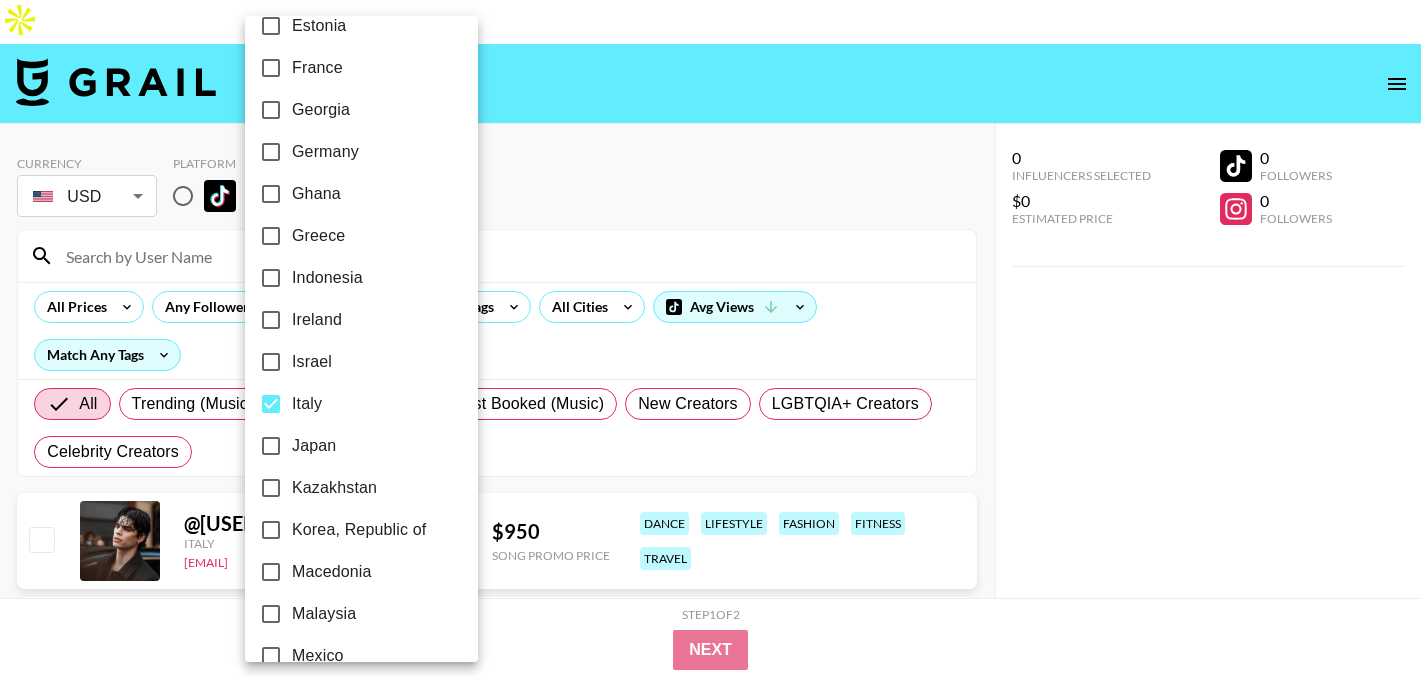 click at bounding box center [710, 339] 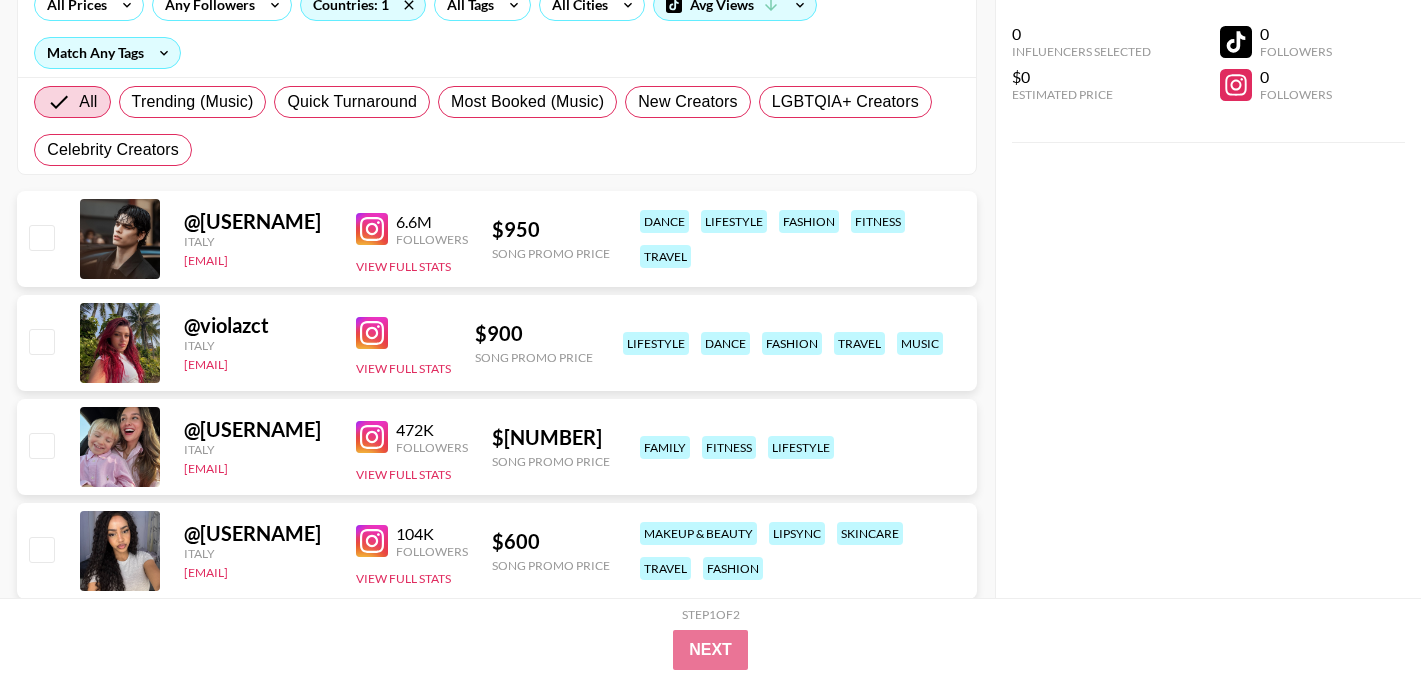 scroll, scrollTop: 308, scrollLeft: 0, axis: vertical 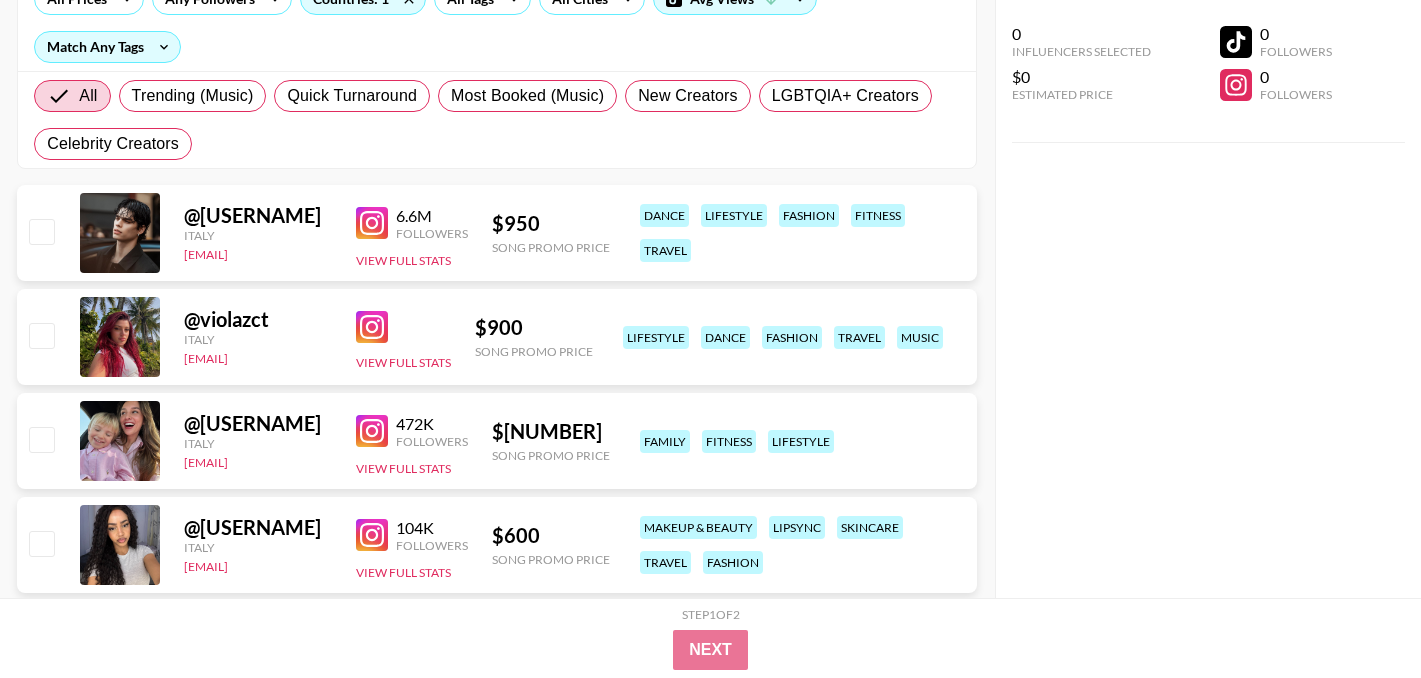 click at bounding box center [372, 327] 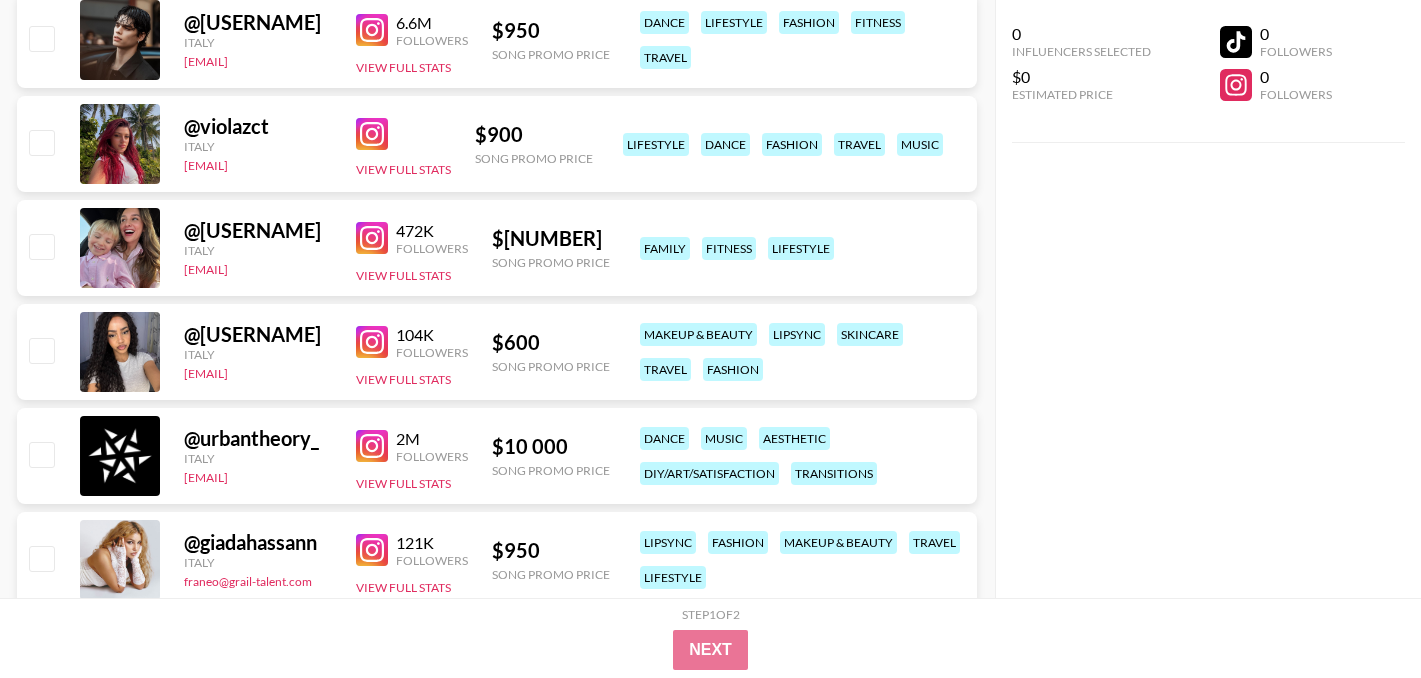 scroll, scrollTop: 534, scrollLeft: 0, axis: vertical 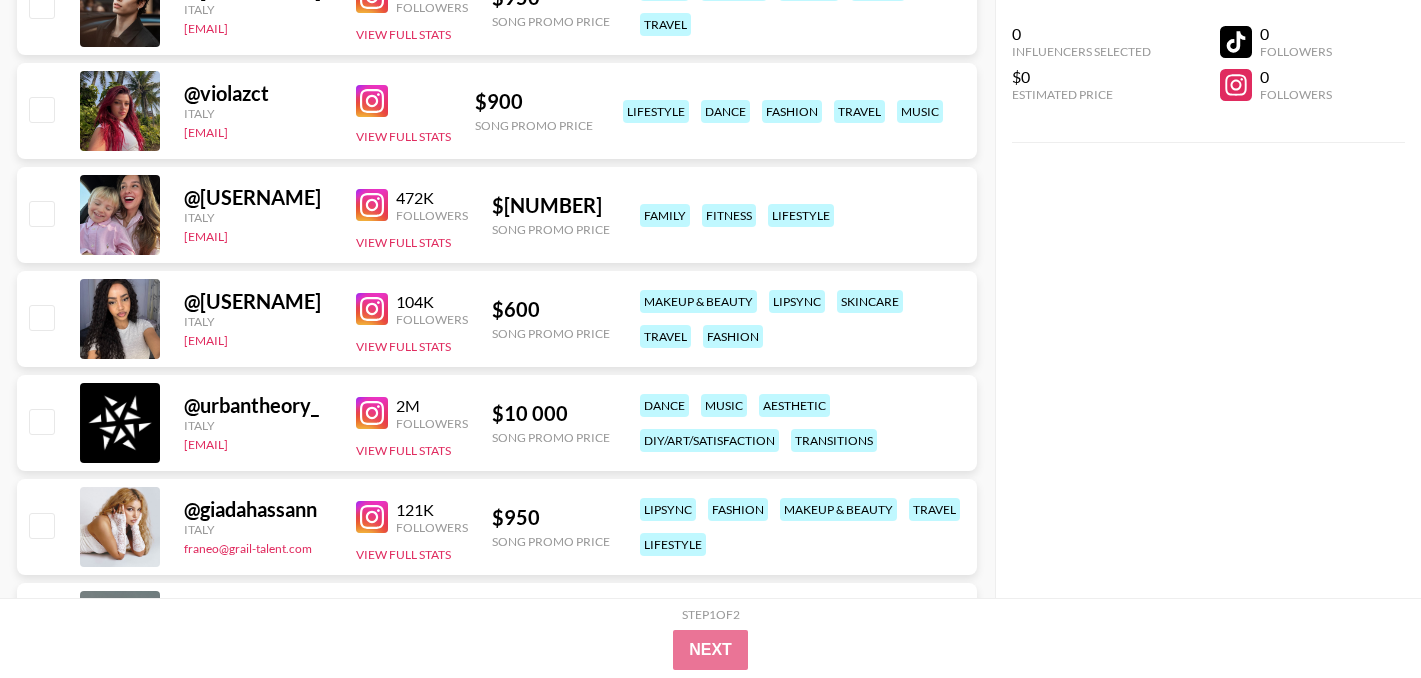 click at bounding box center [372, 309] 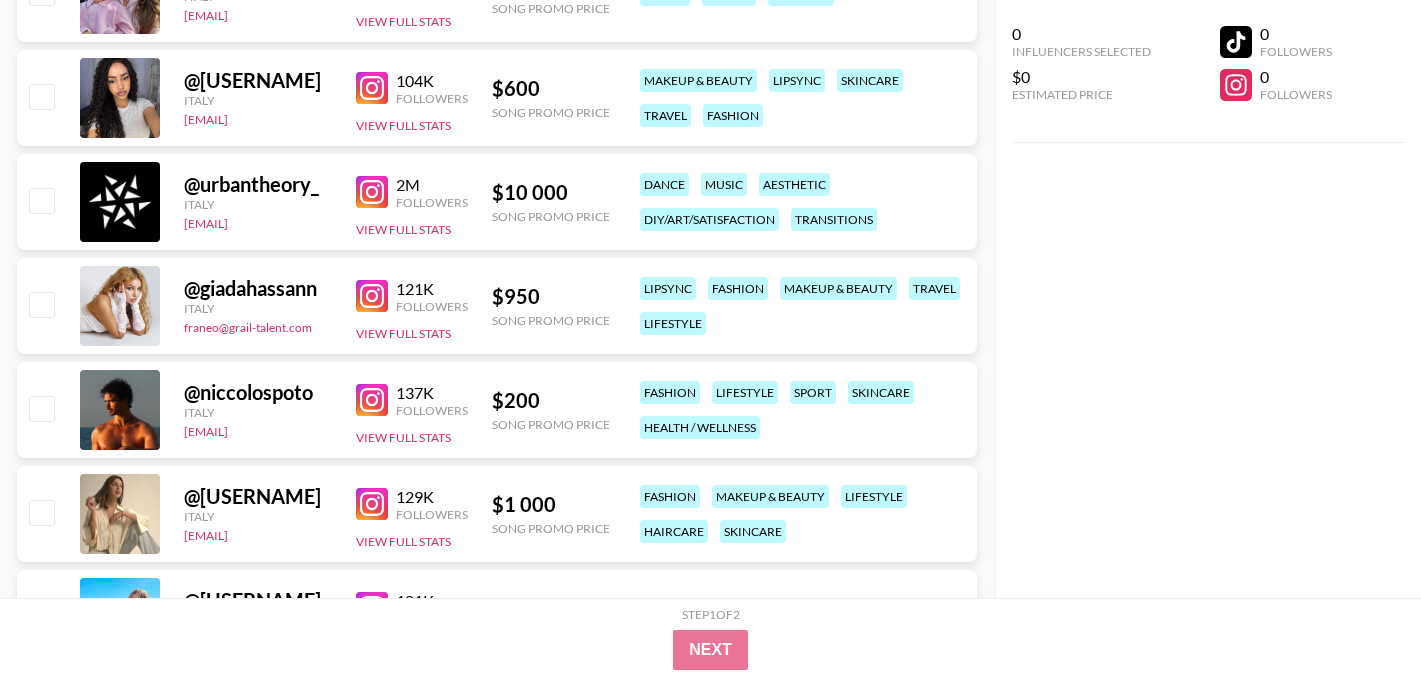 scroll, scrollTop: 754, scrollLeft: 0, axis: vertical 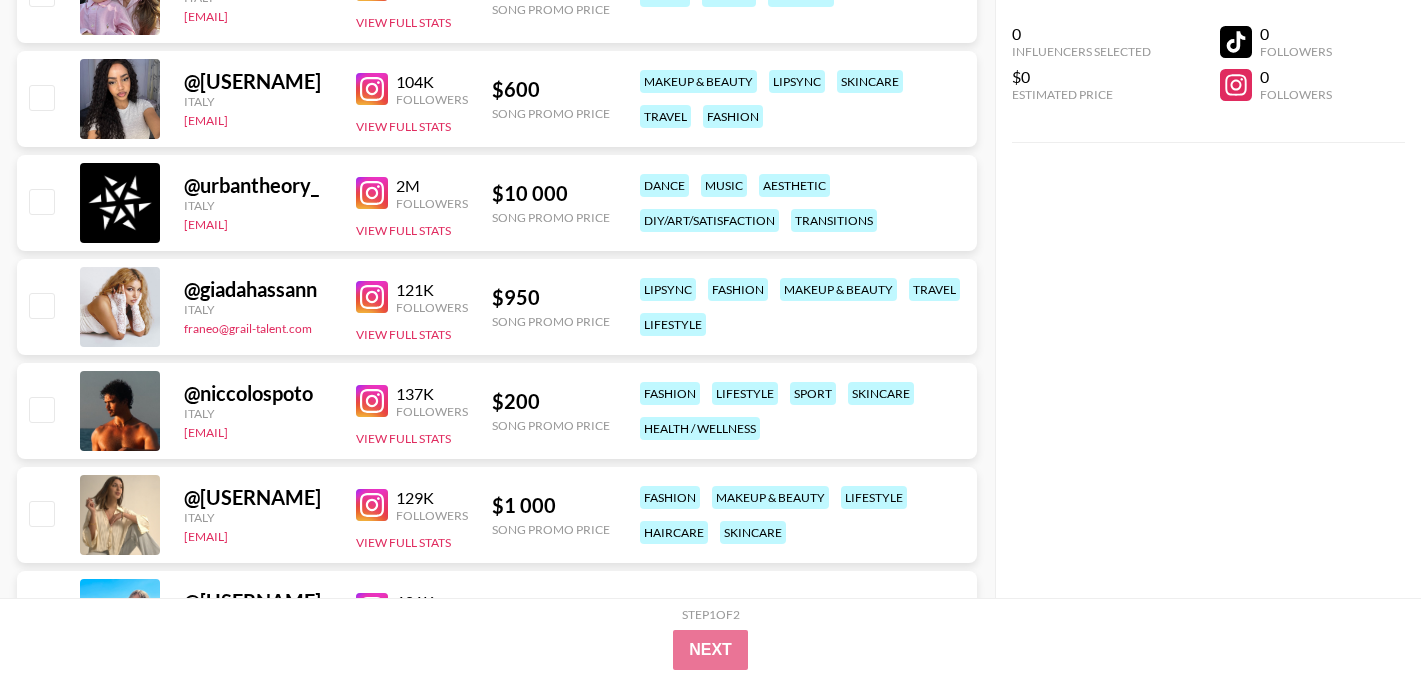 click at bounding box center [372, 297] 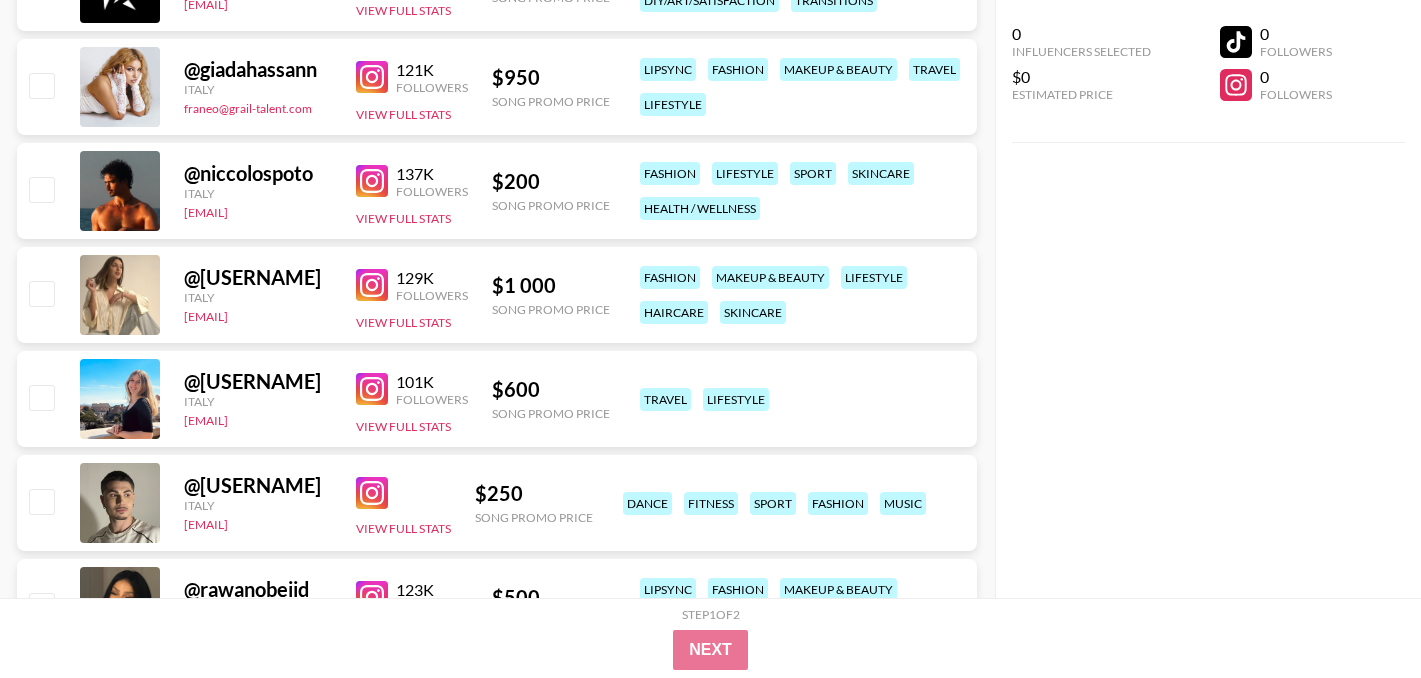 scroll, scrollTop: 976, scrollLeft: 0, axis: vertical 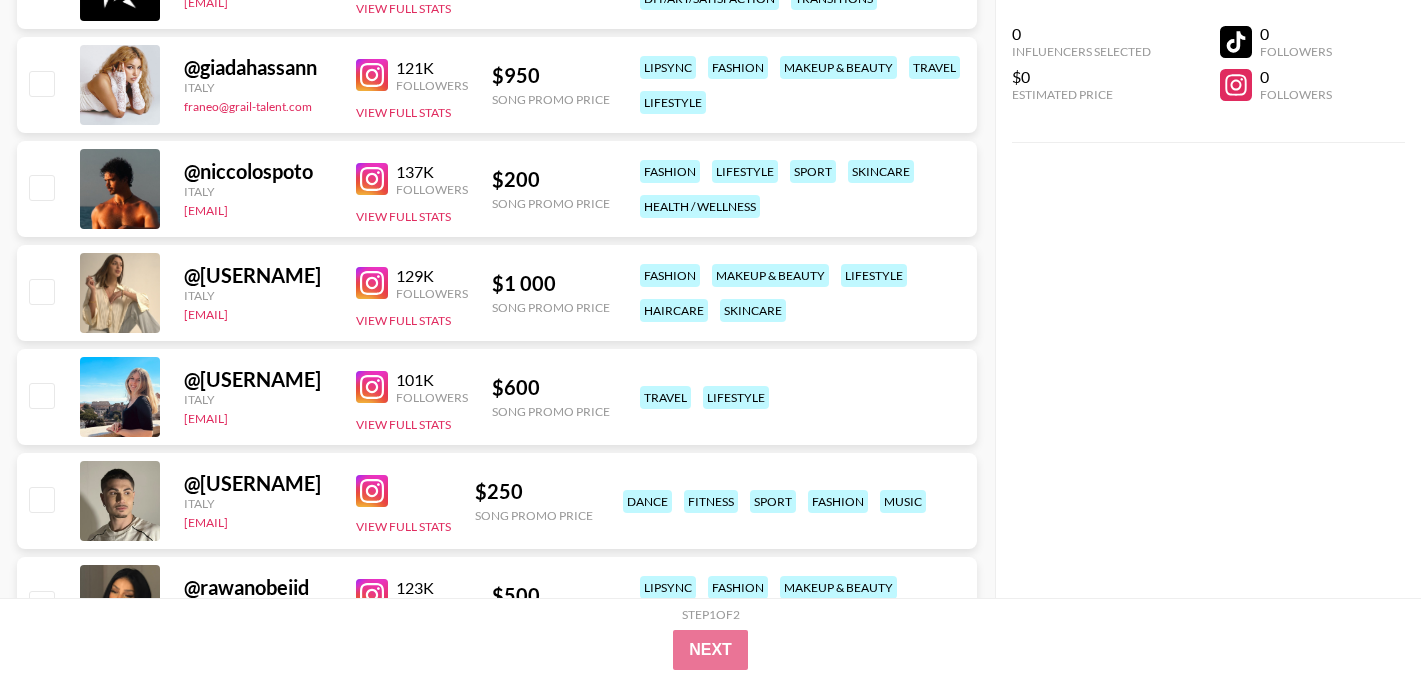 click at bounding box center [372, 283] 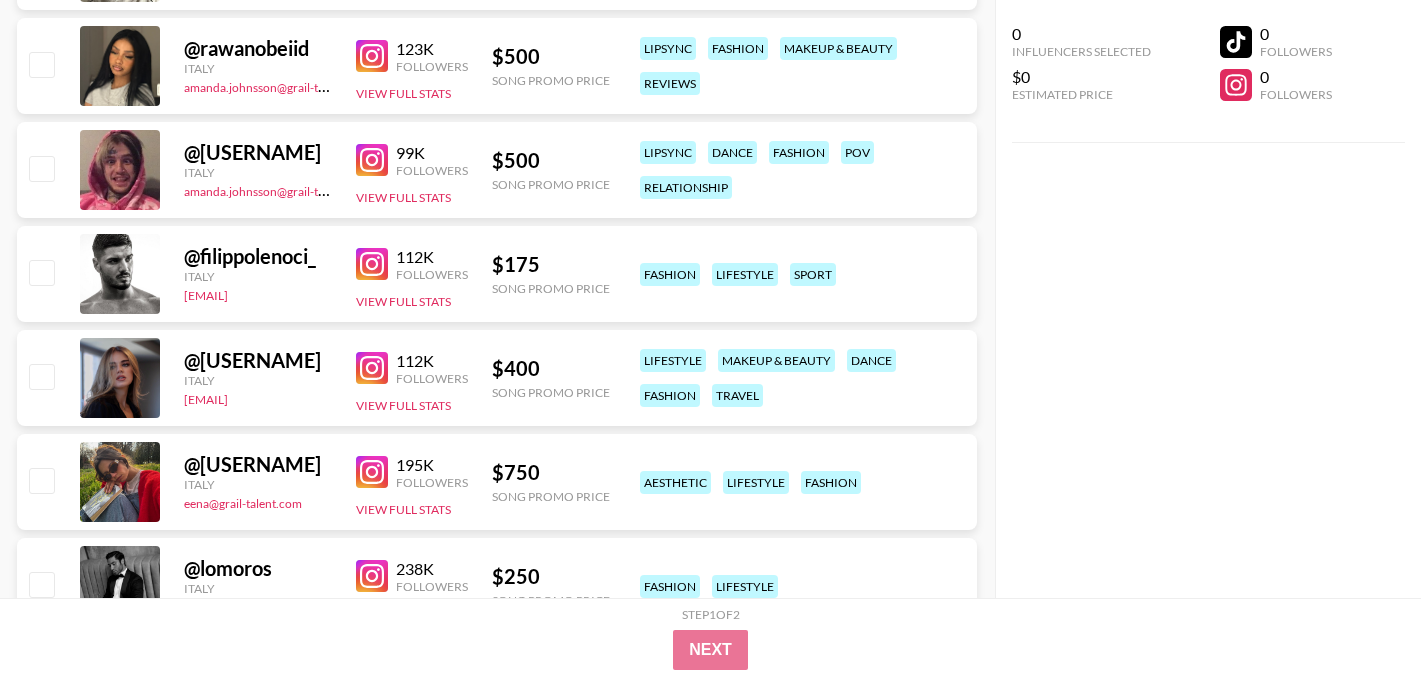 scroll, scrollTop: 1514, scrollLeft: 0, axis: vertical 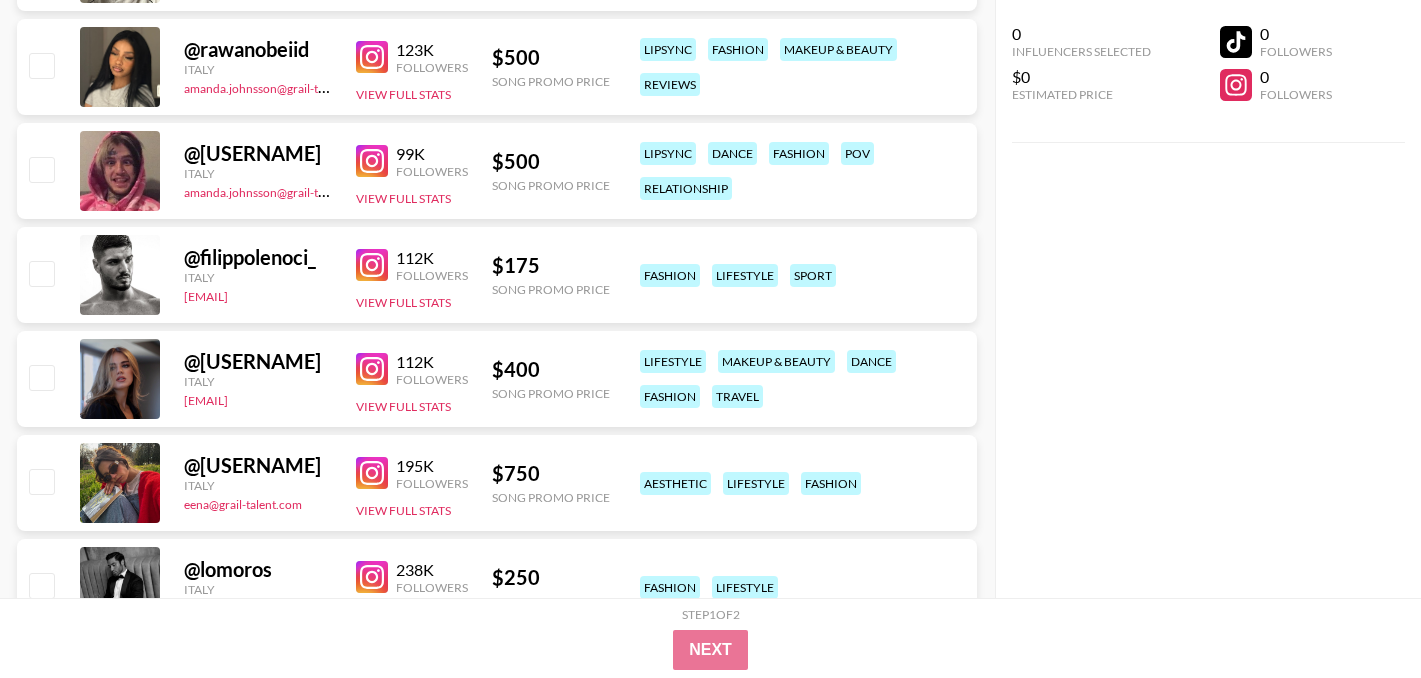 click at bounding box center (372, 369) 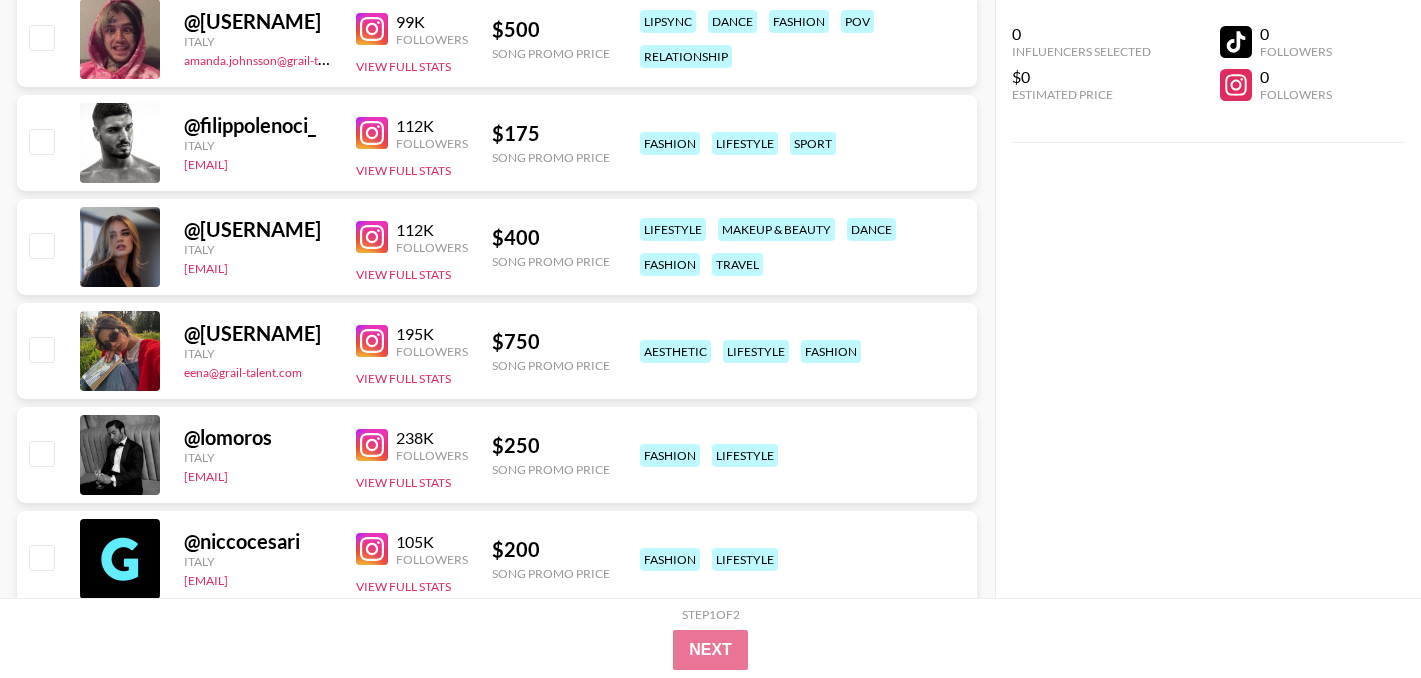 scroll, scrollTop: 1644, scrollLeft: 0, axis: vertical 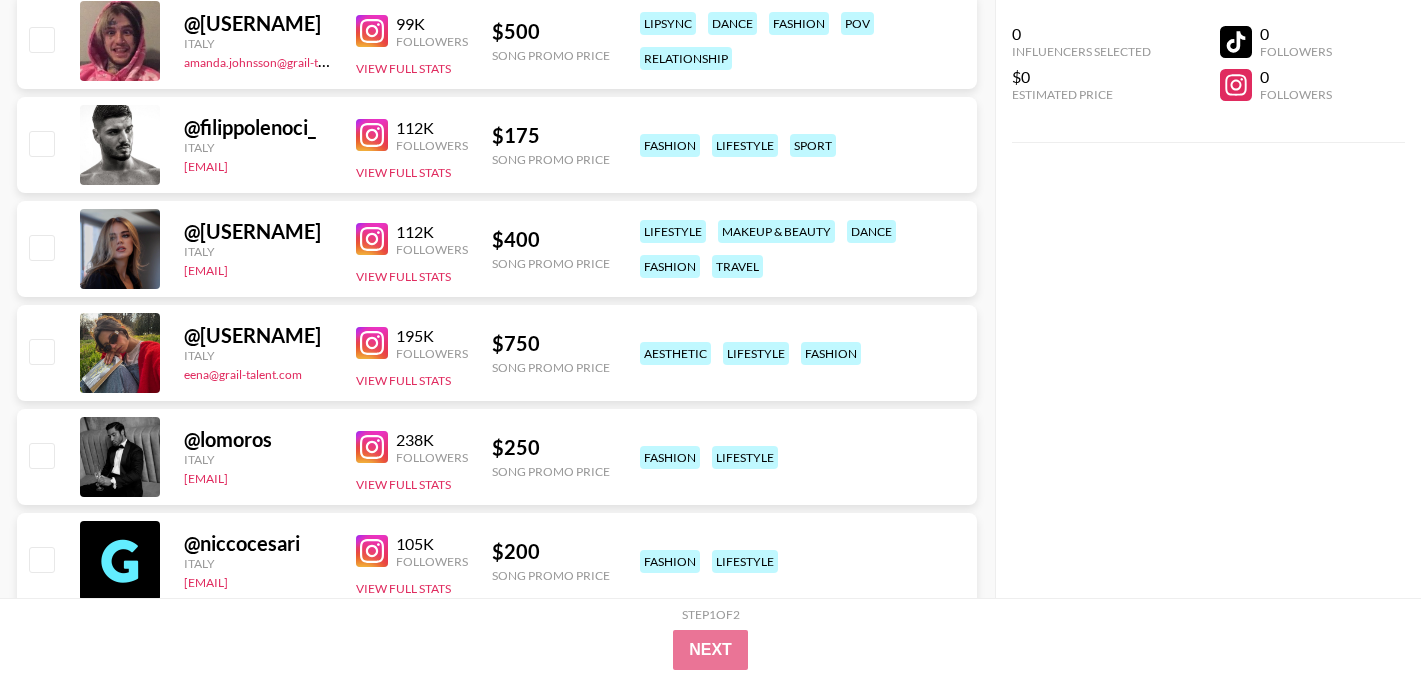 click at bounding box center (372, 343) 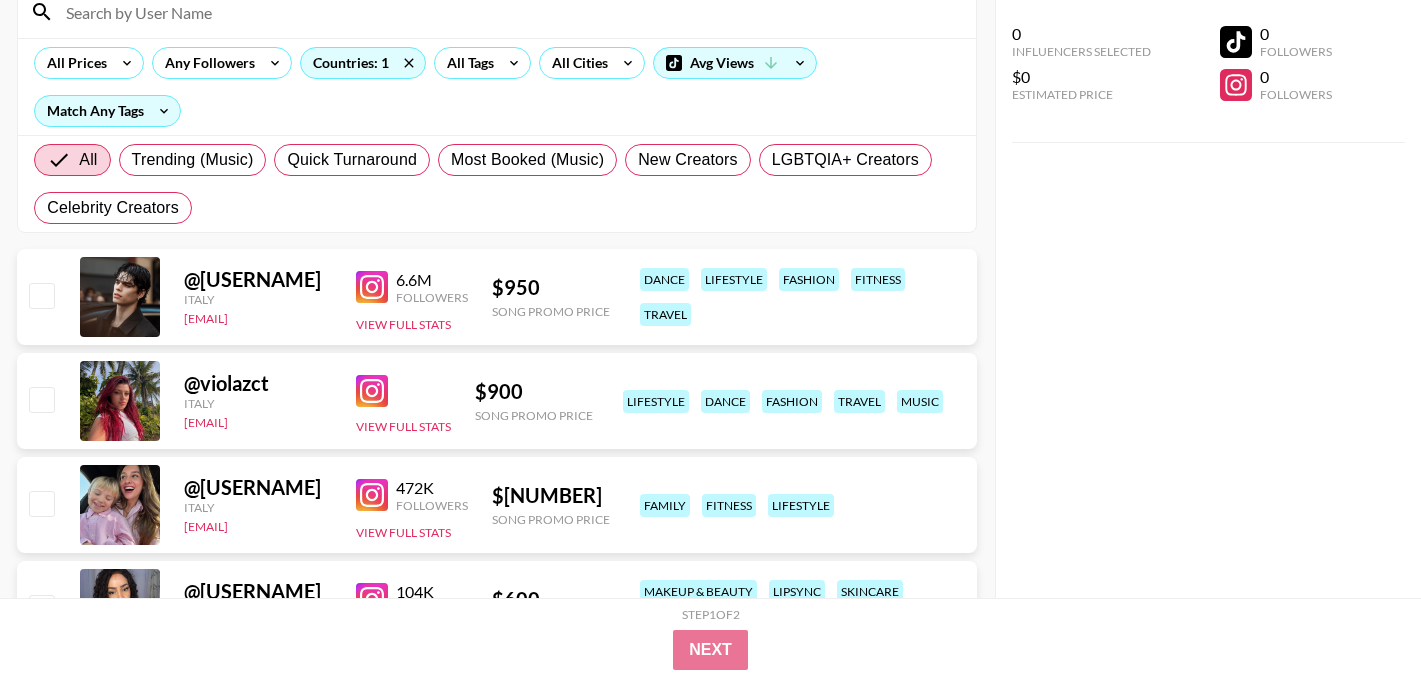 scroll, scrollTop: 233, scrollLeft: 0, axis: vertical 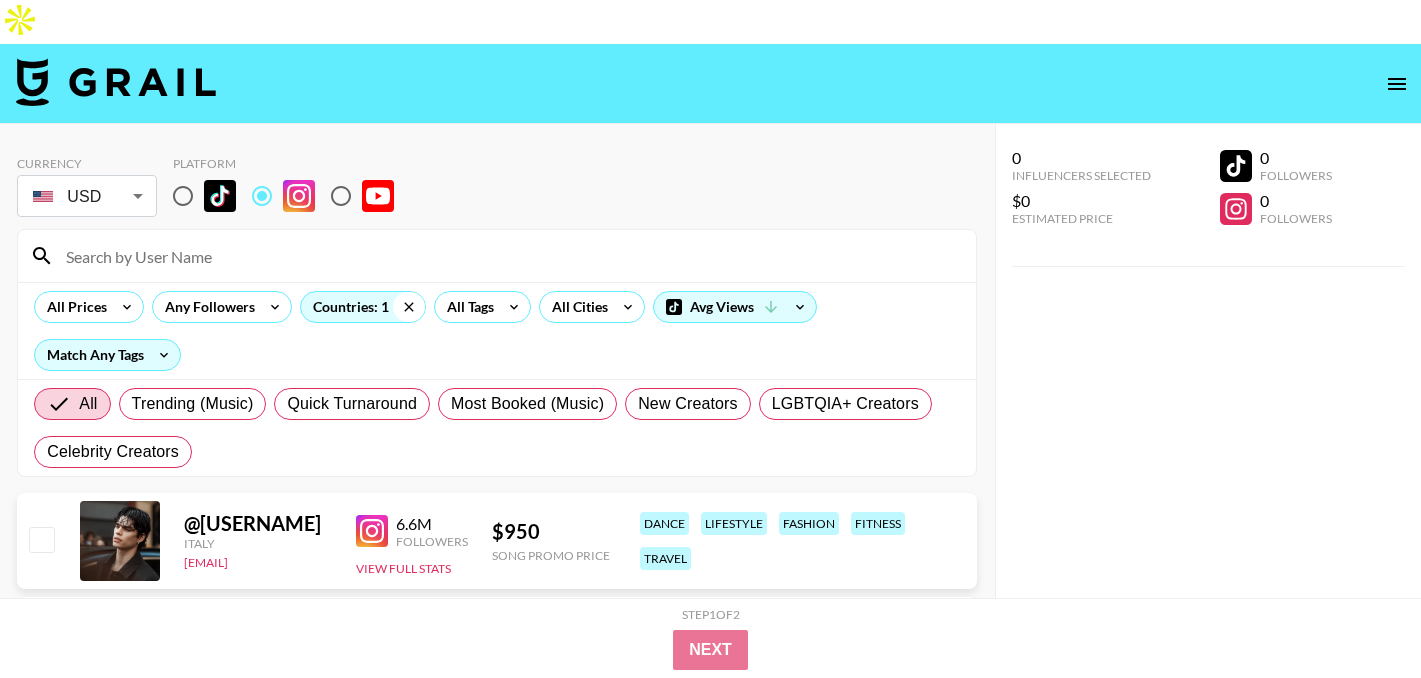 click 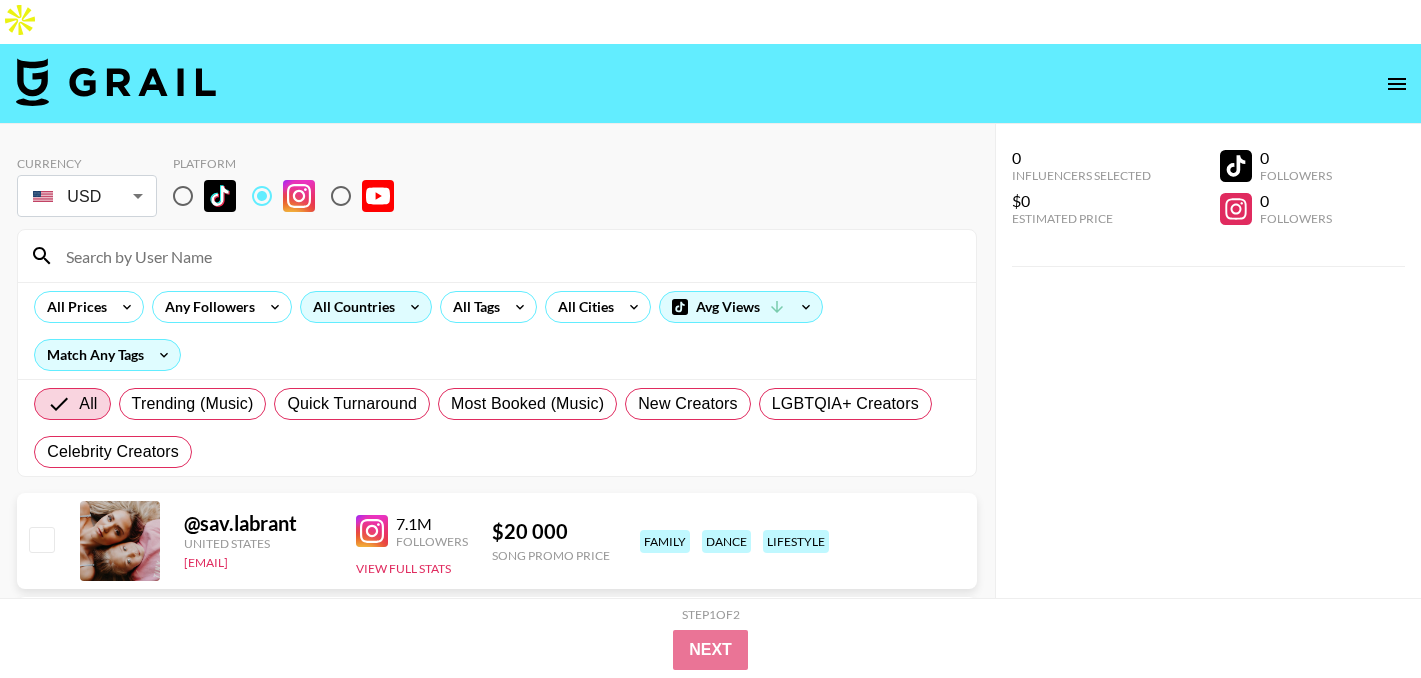 click on "All Countries" at bounding box center [350, 307] 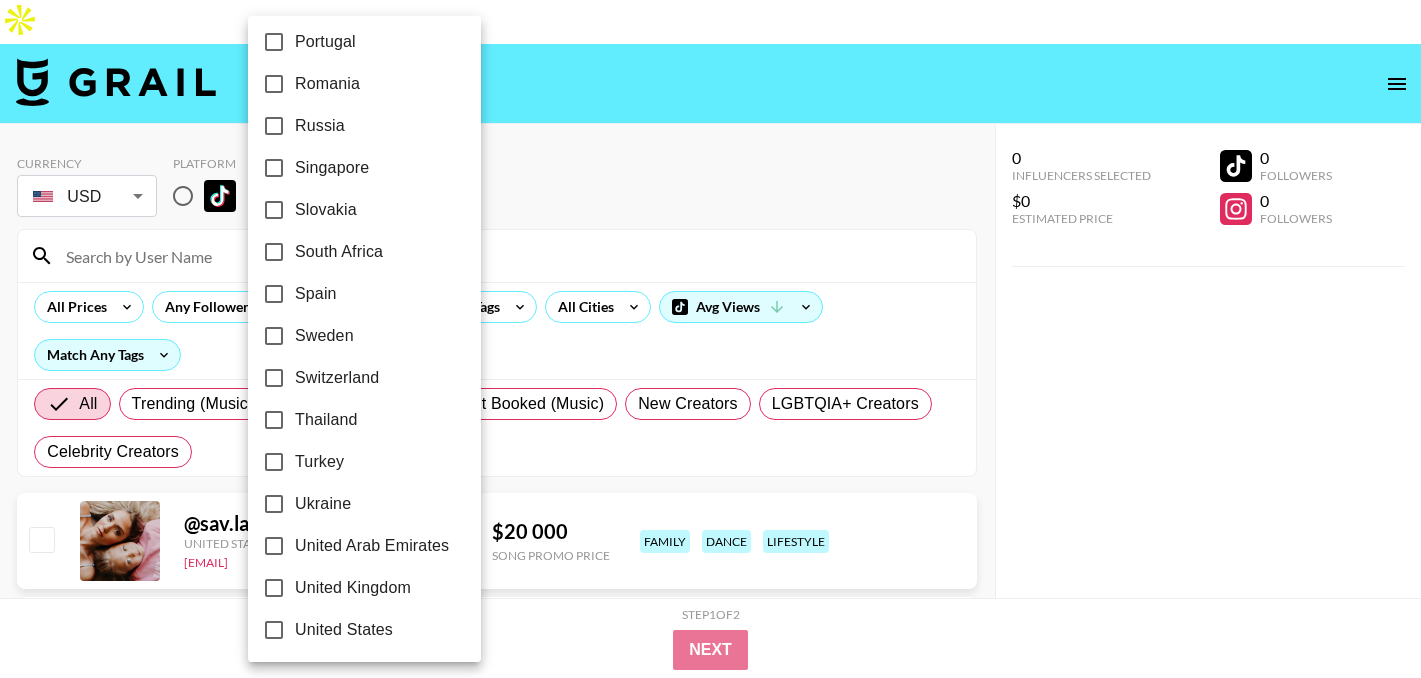 scroll, scrollTop: 1603, scrollLeft: 0, axis: vertical 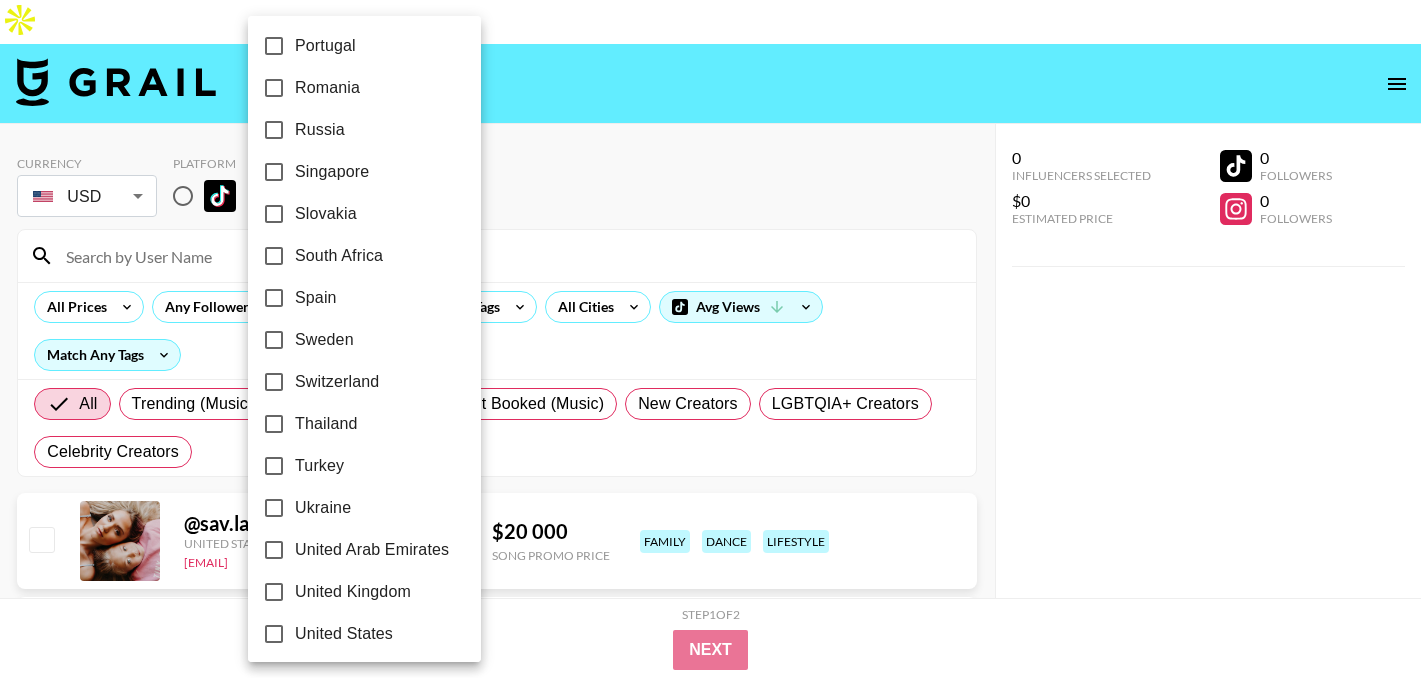 click on "Sweden" at bounding box center (324, 340) 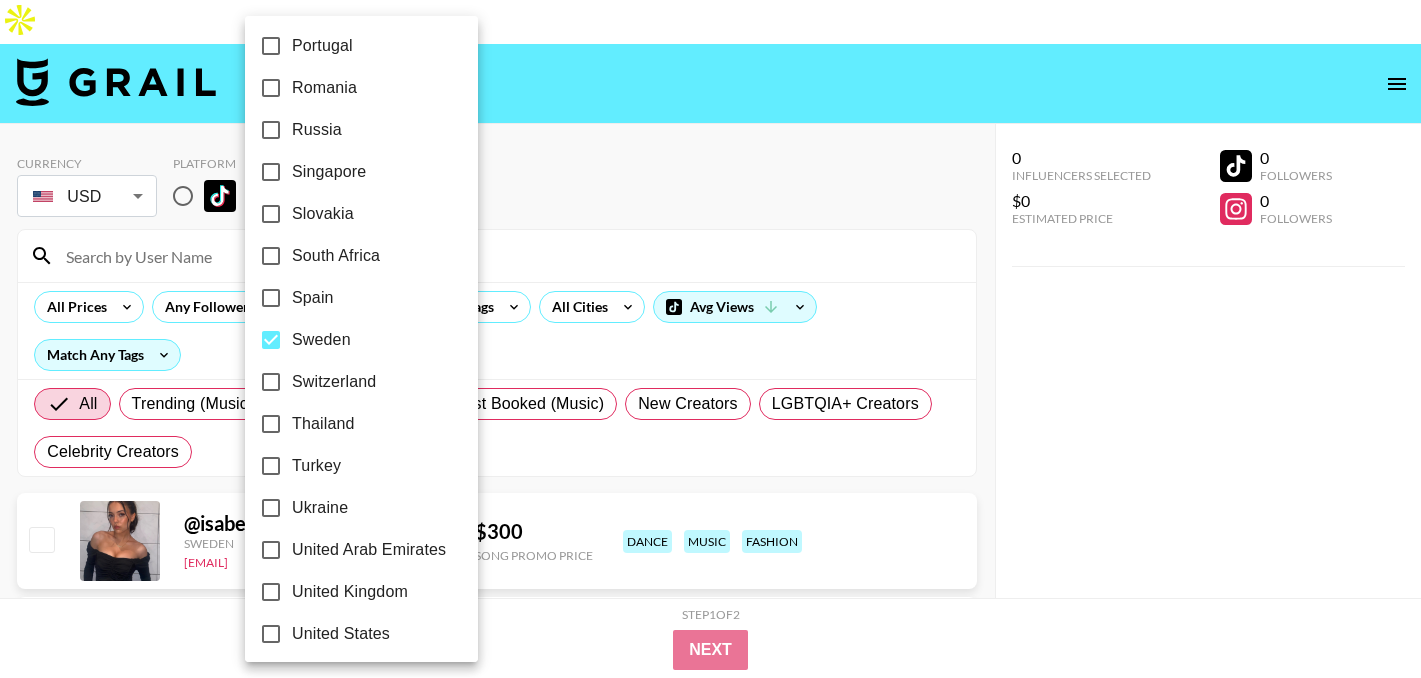 click at bounding box center [710, 339] 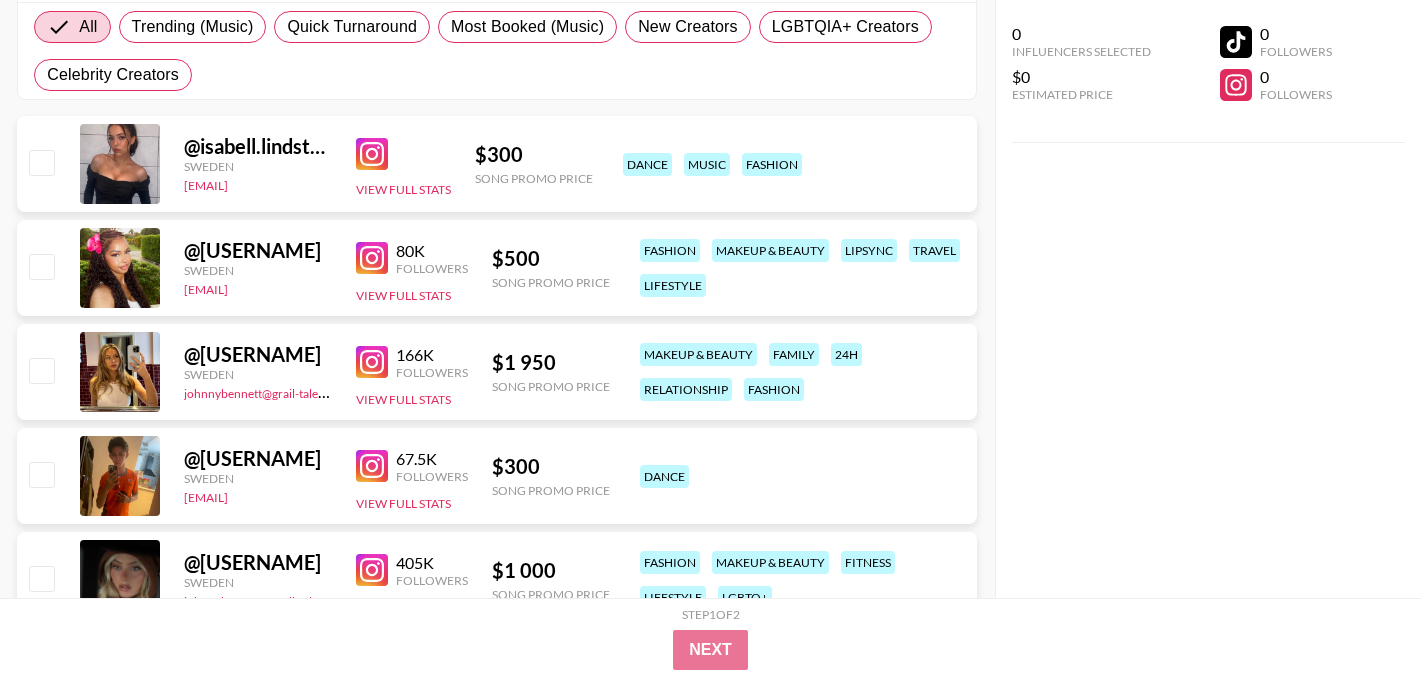 scroll, scrollTop: 378, scrollLeft: 0, axis: vertical 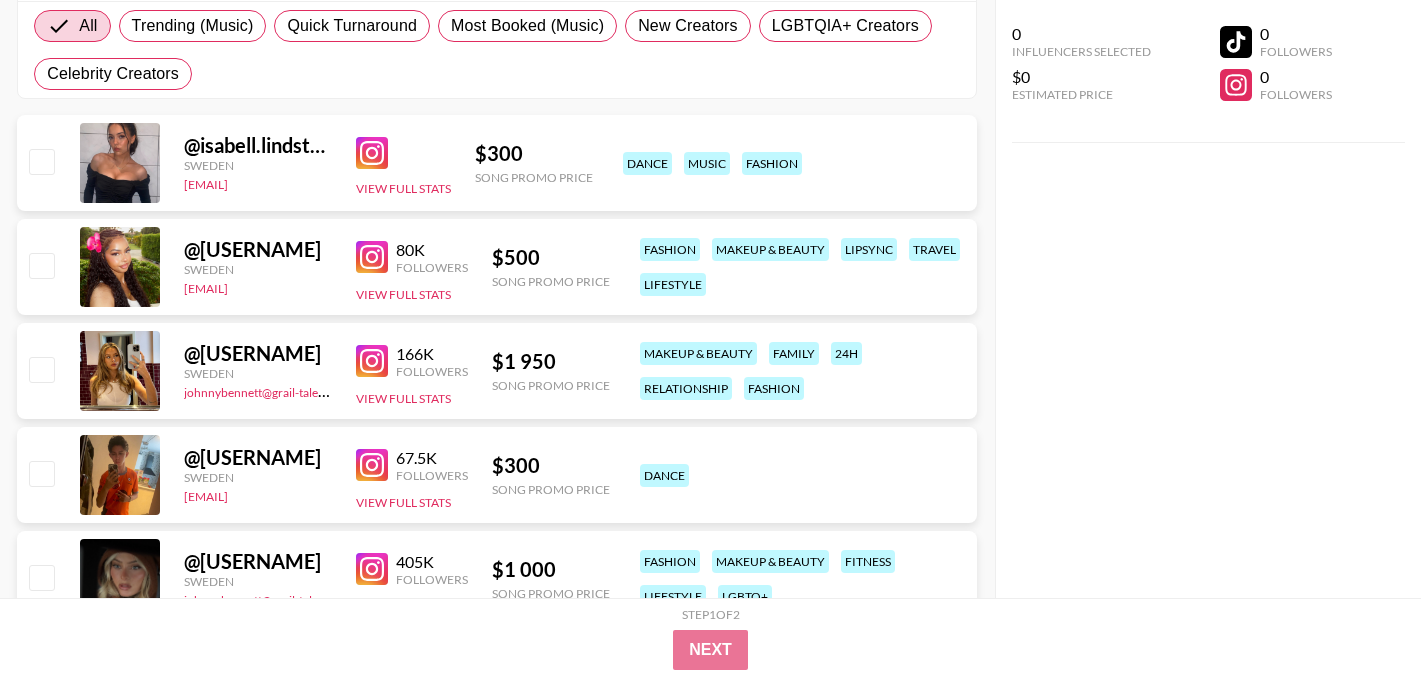 click at bounding box center (372, 257) 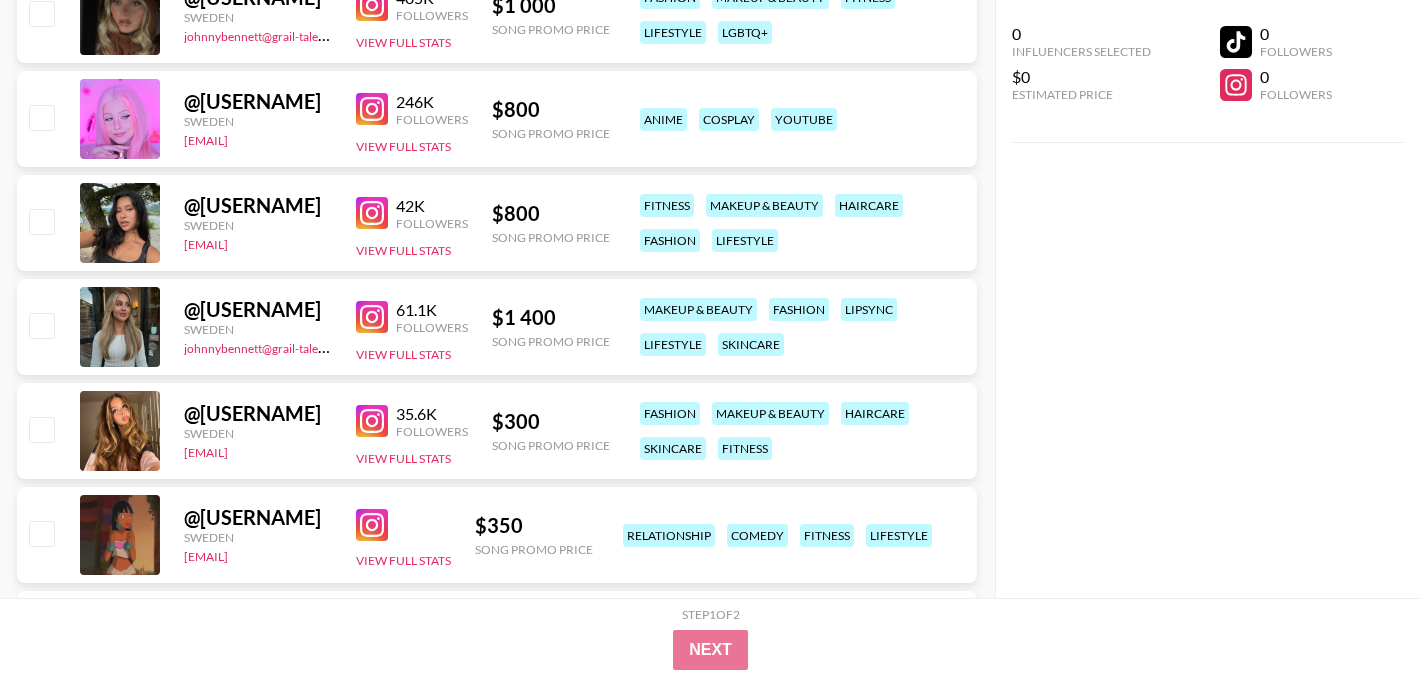 scroll, scrollTop: 943, scrollLeft: 0, axis: vertical 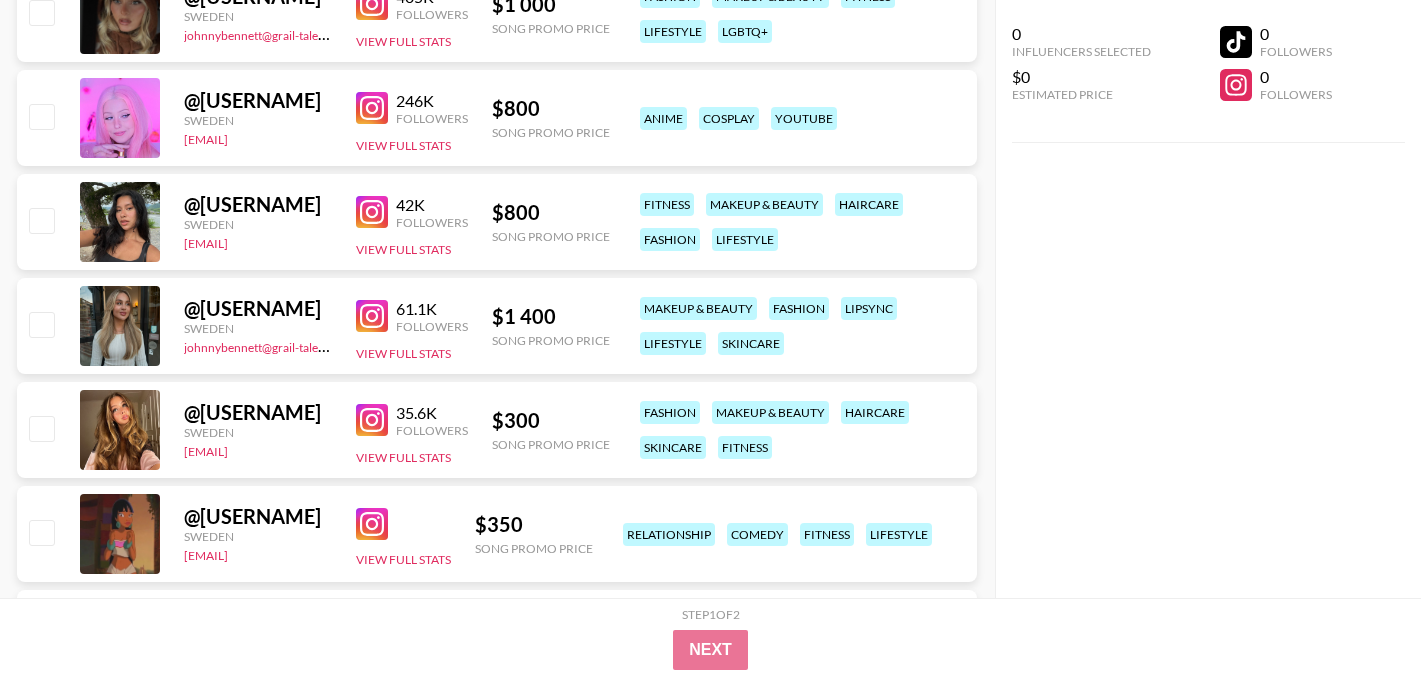click at bounding box center (372, 316) 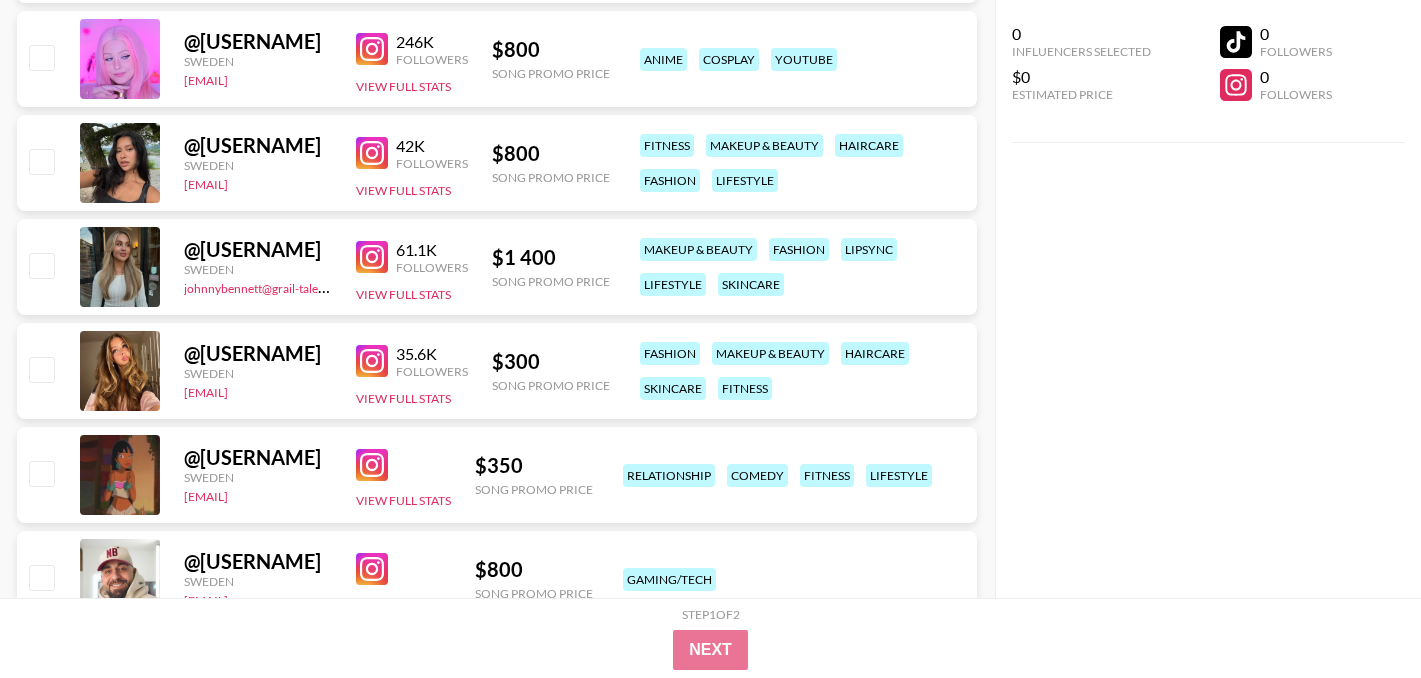 scroll, scrollTop: 1023, scrollLeft: 0, axis: vertical 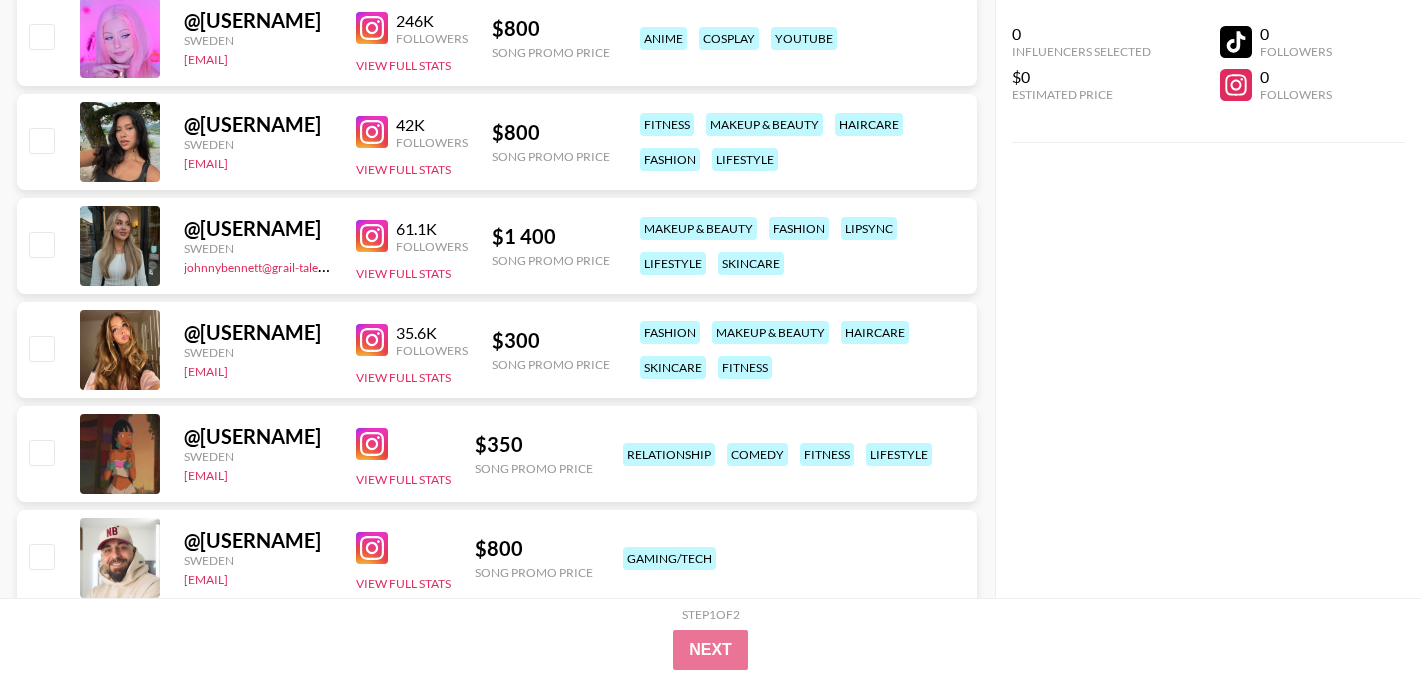 click at bounding box center [372, 340] 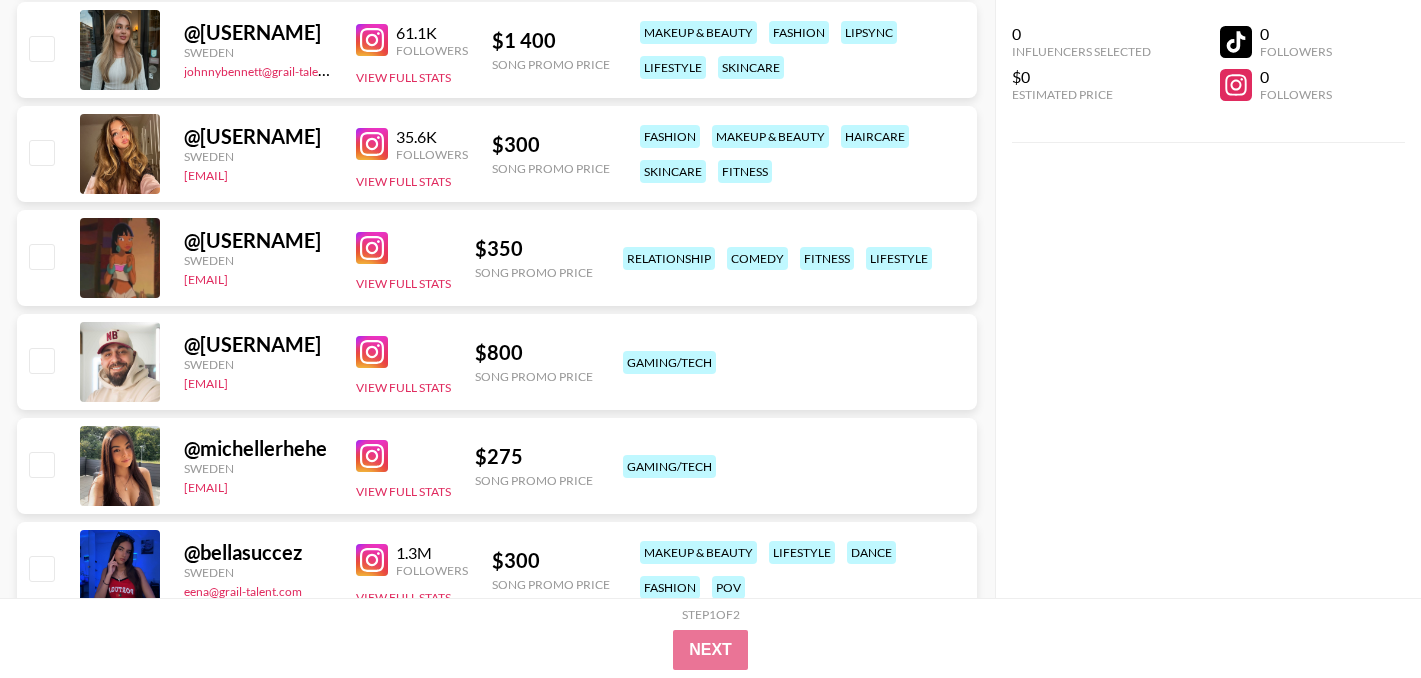 scroll, scrollTop: 1251, scrollLeft: 0, axis: vertical 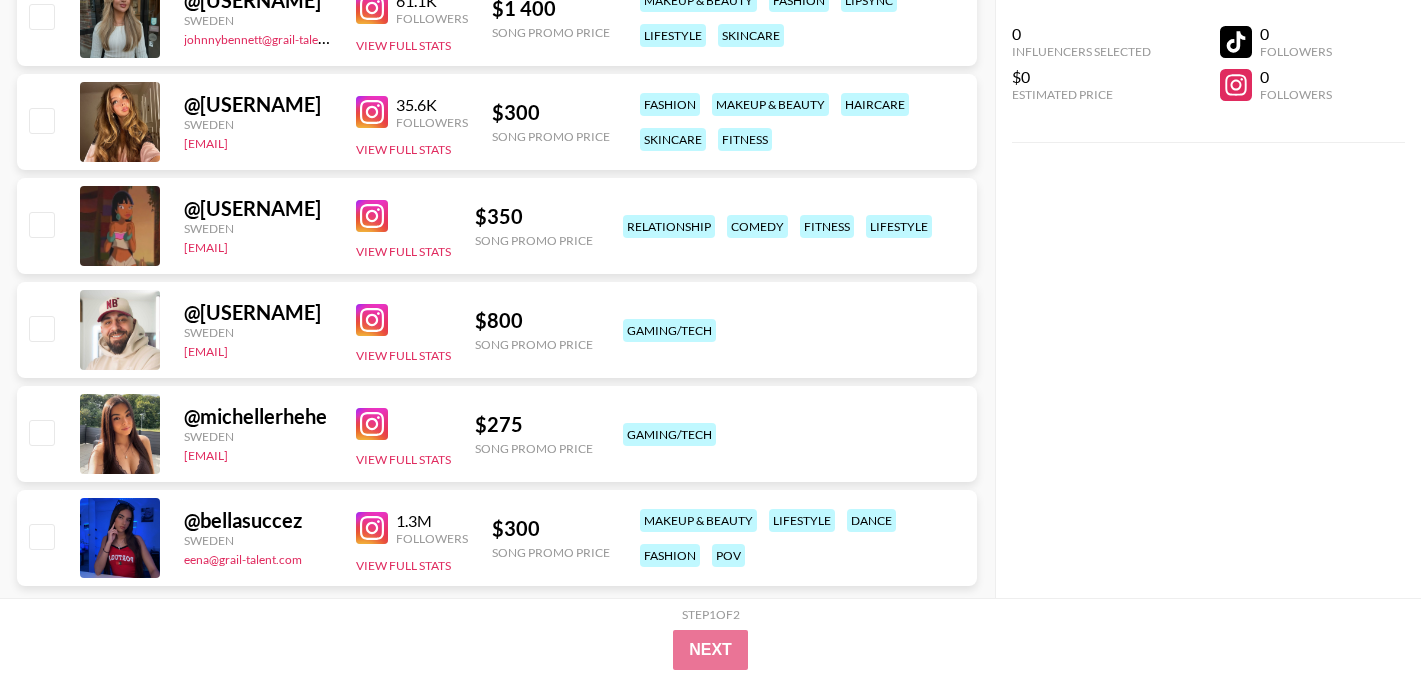 click at bounding box center (372, 424) 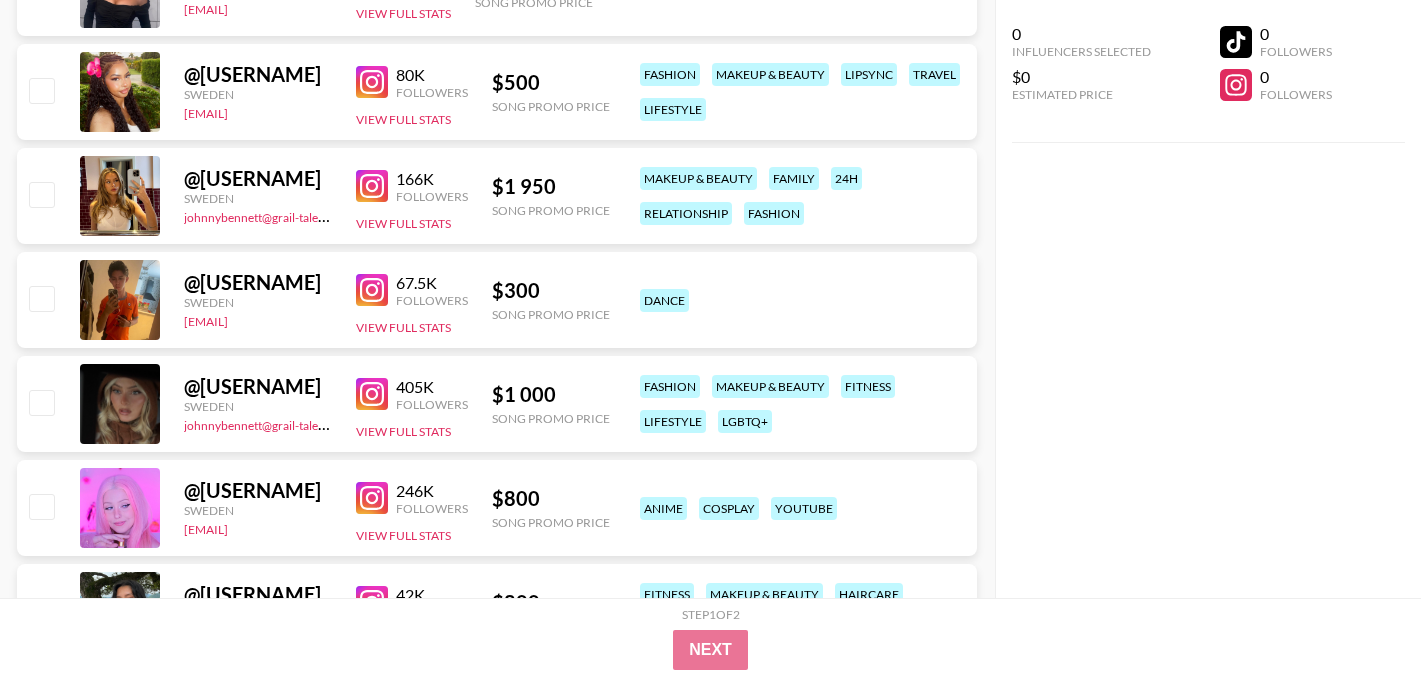 scroll, scrollTop: 497, scrollLeft: 0, axis: vertical 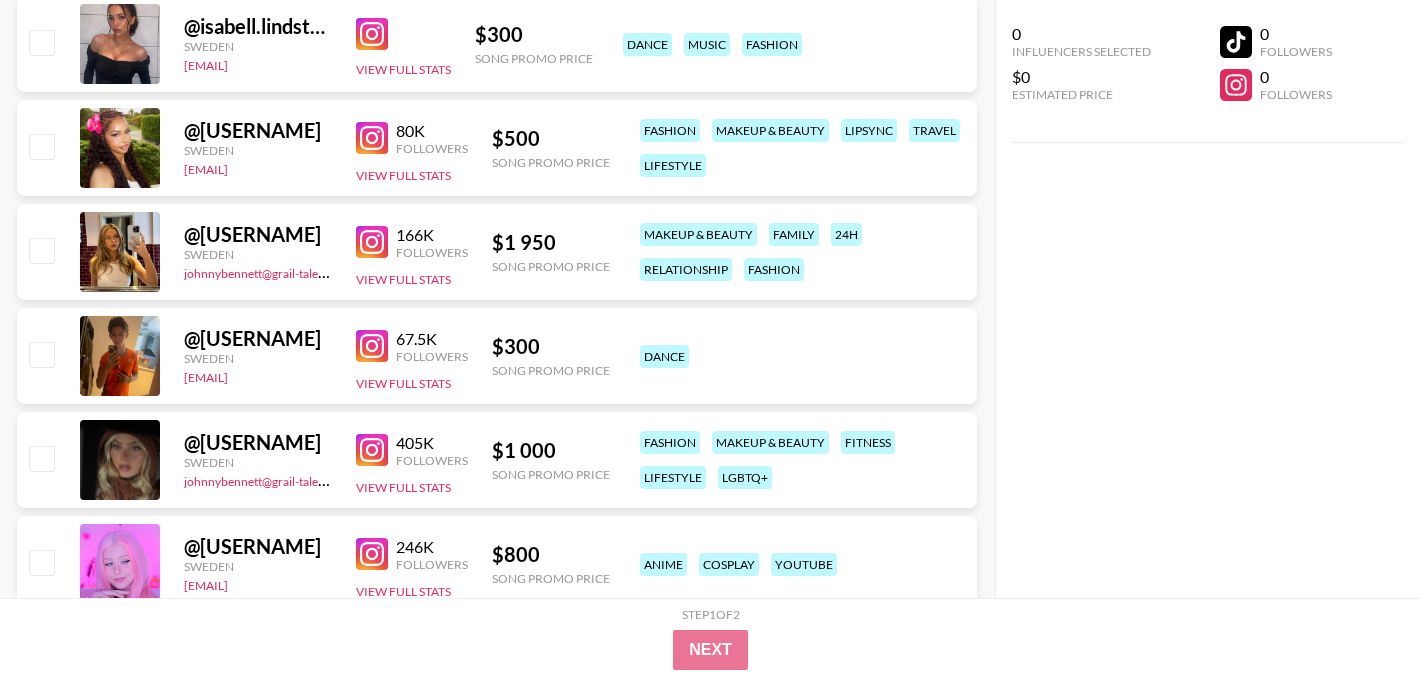 click at bounding box center (372, 450) 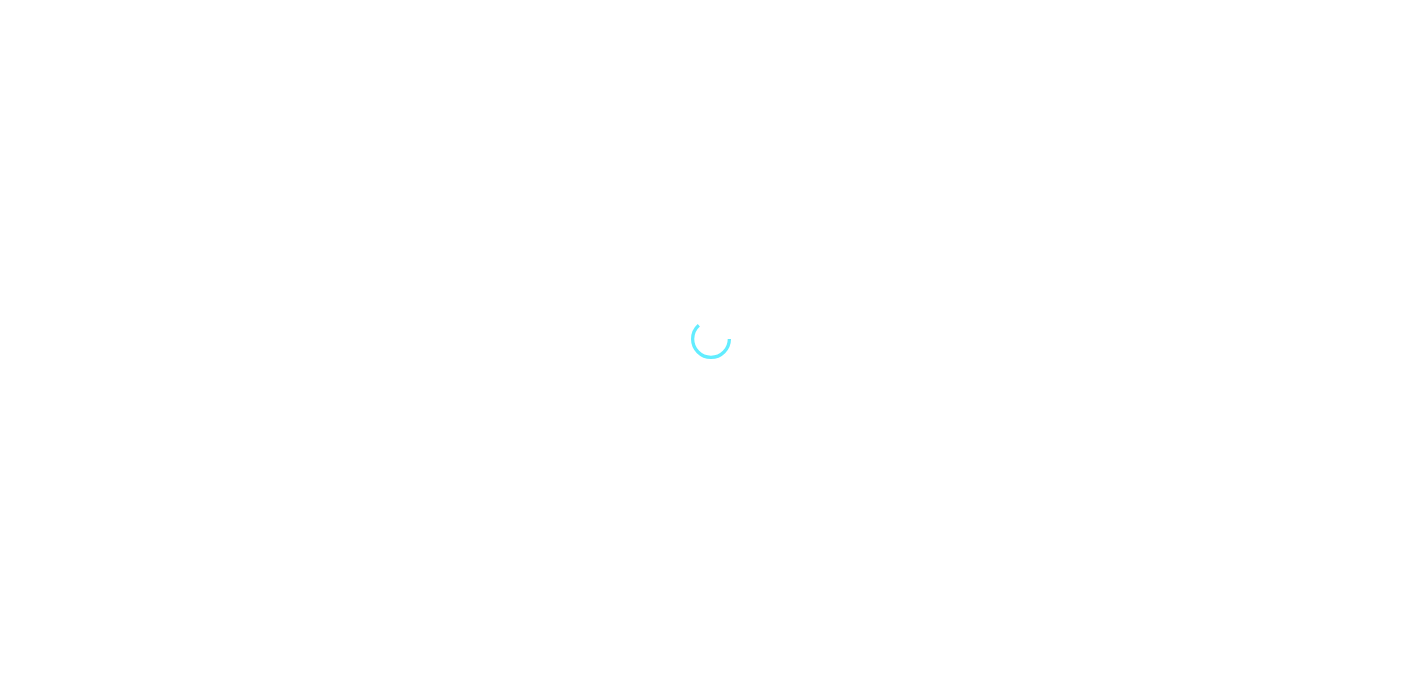 scroll, scrollTop: 0, scrollLeft: 0, axis: both 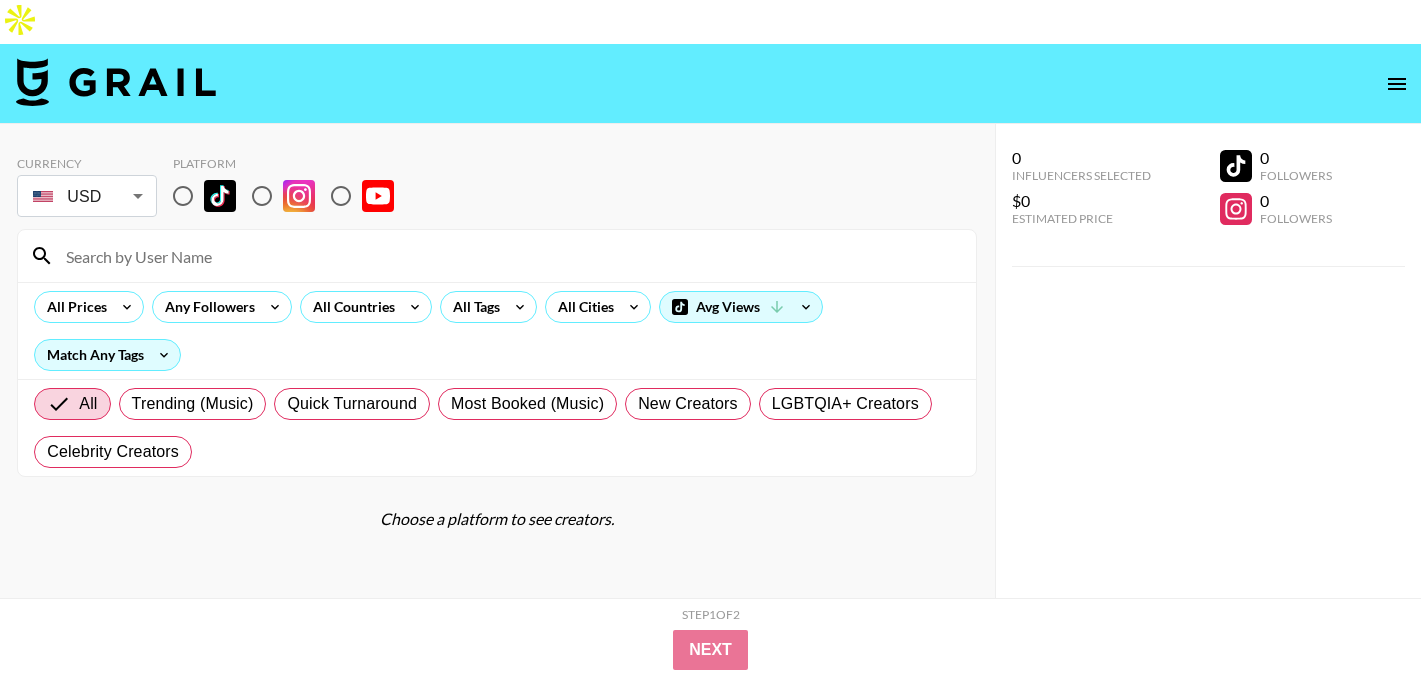 click at bounding box center (262, 196) 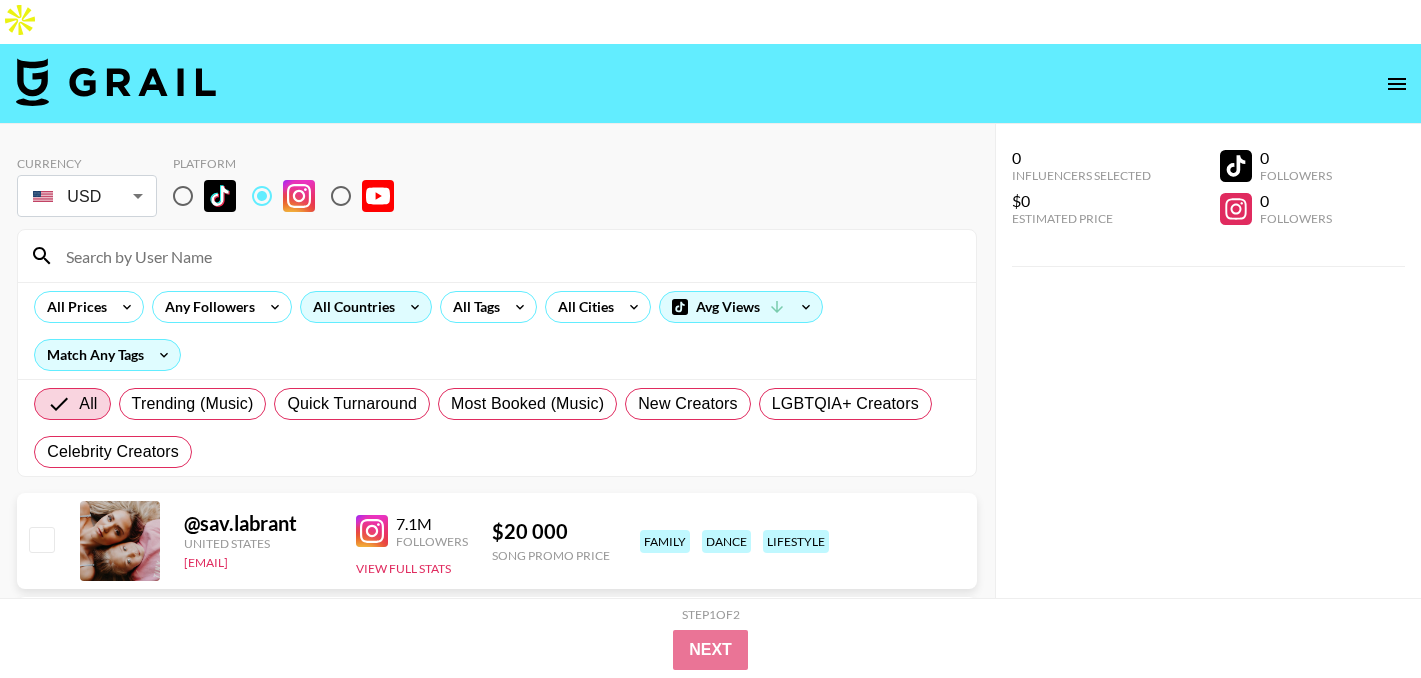 click on "All Countries" at bounding box center [350, 307] 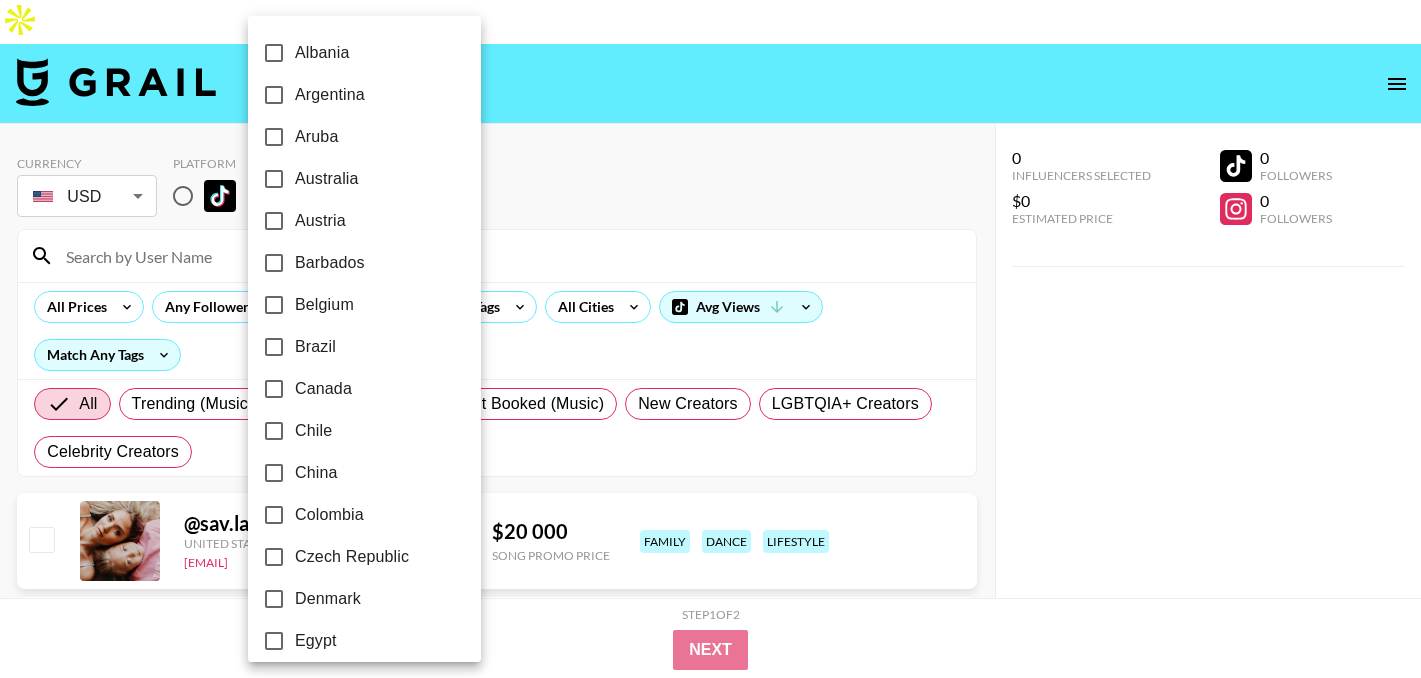 scroll, scrollTop: 13, scrollLeft: 0, axis: vertical 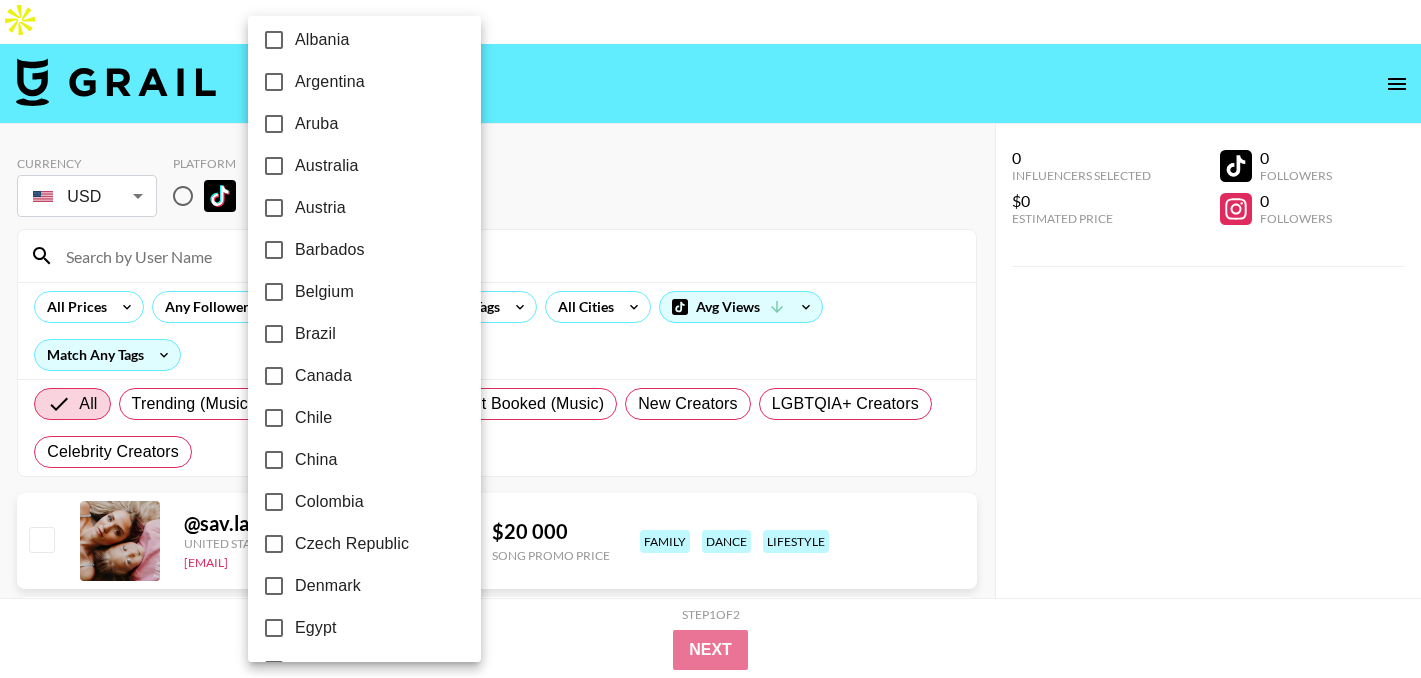 click on "Canada" at bounding box center [323, 376] 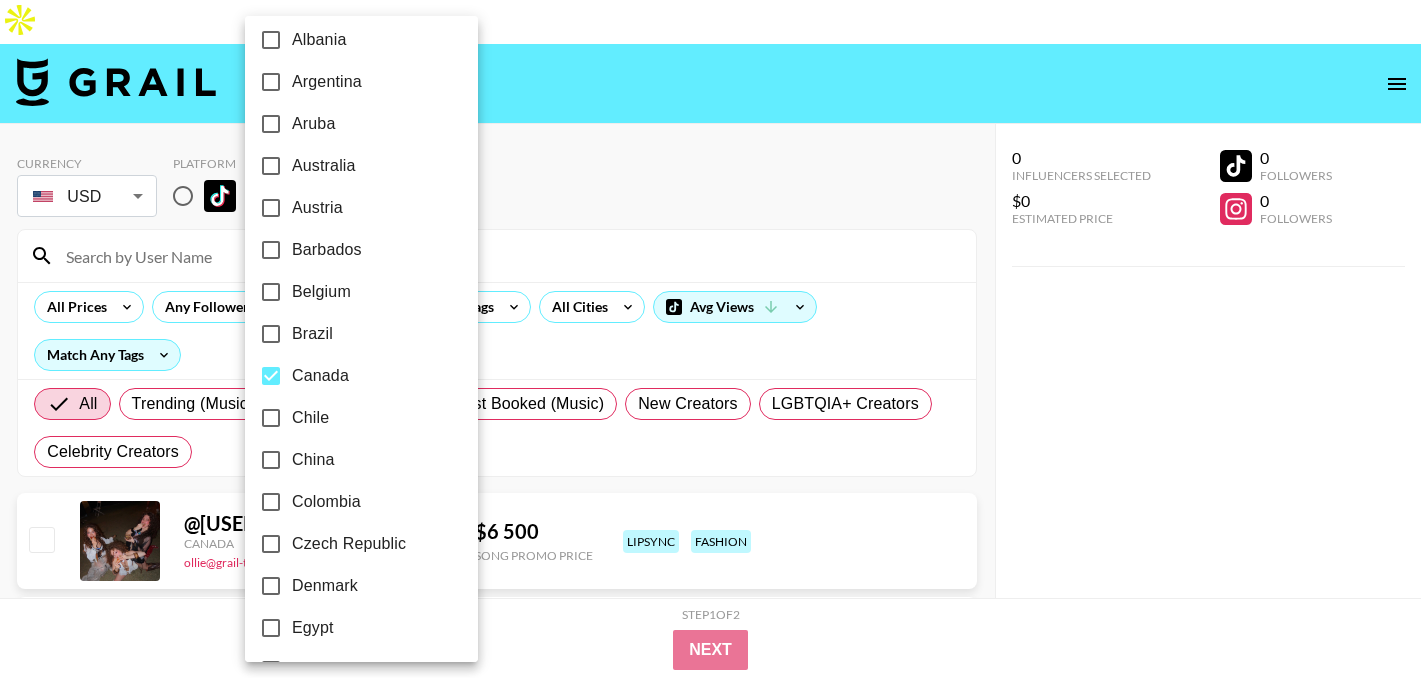 click at bounding box center (710, 339) 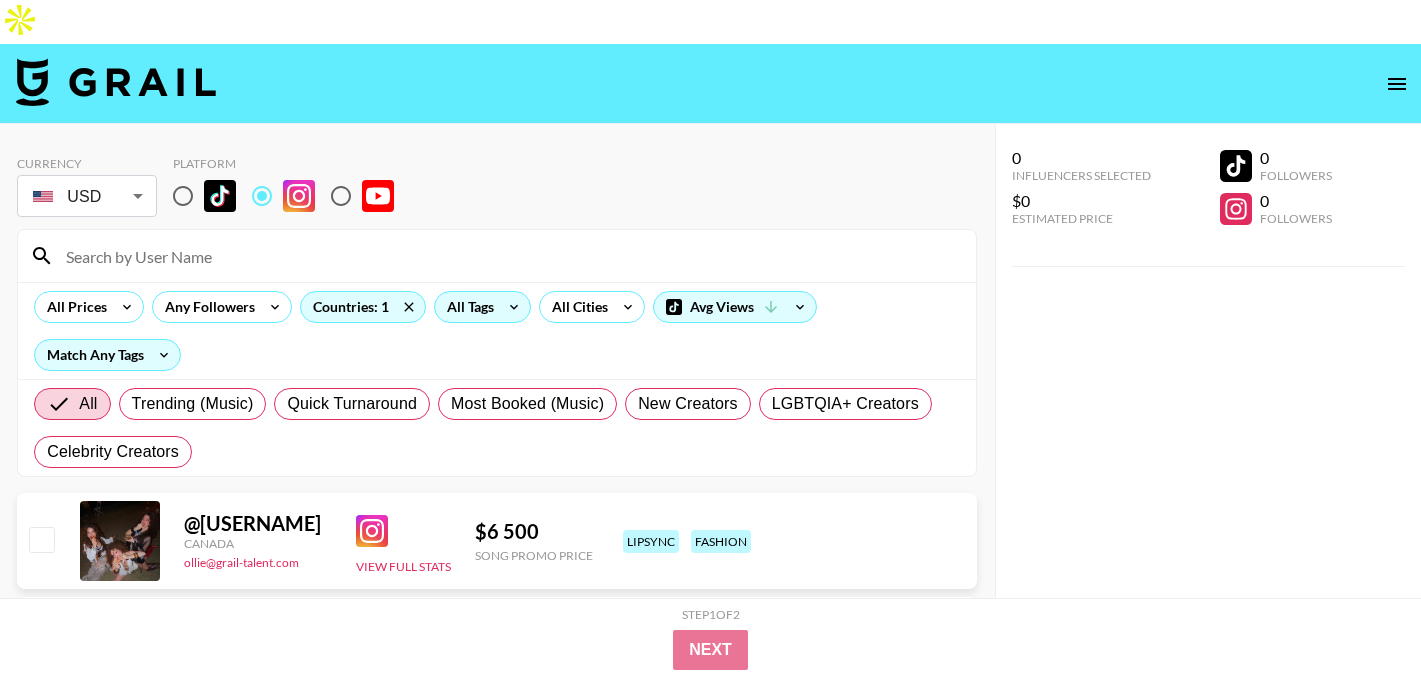 click on "All Tags" at bounding box center [466, 307] 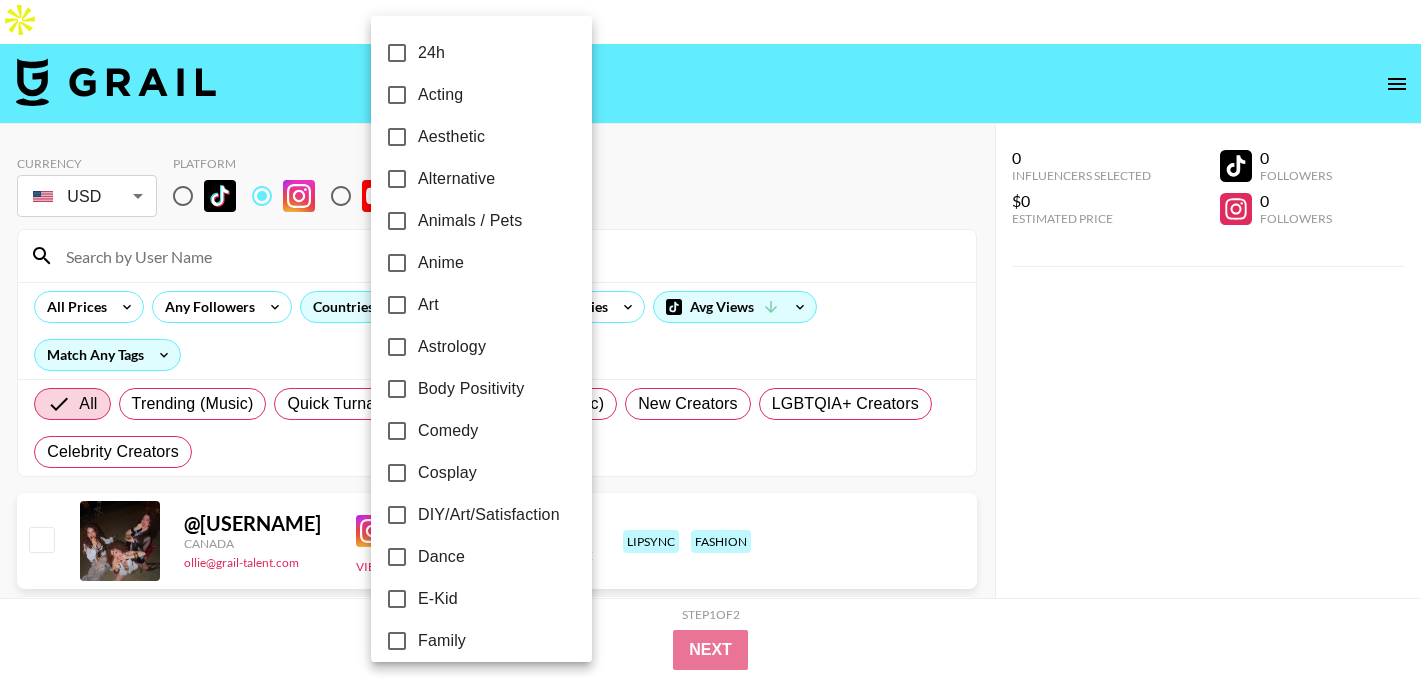 click on "Comedy" at bounding box center (448, 431) 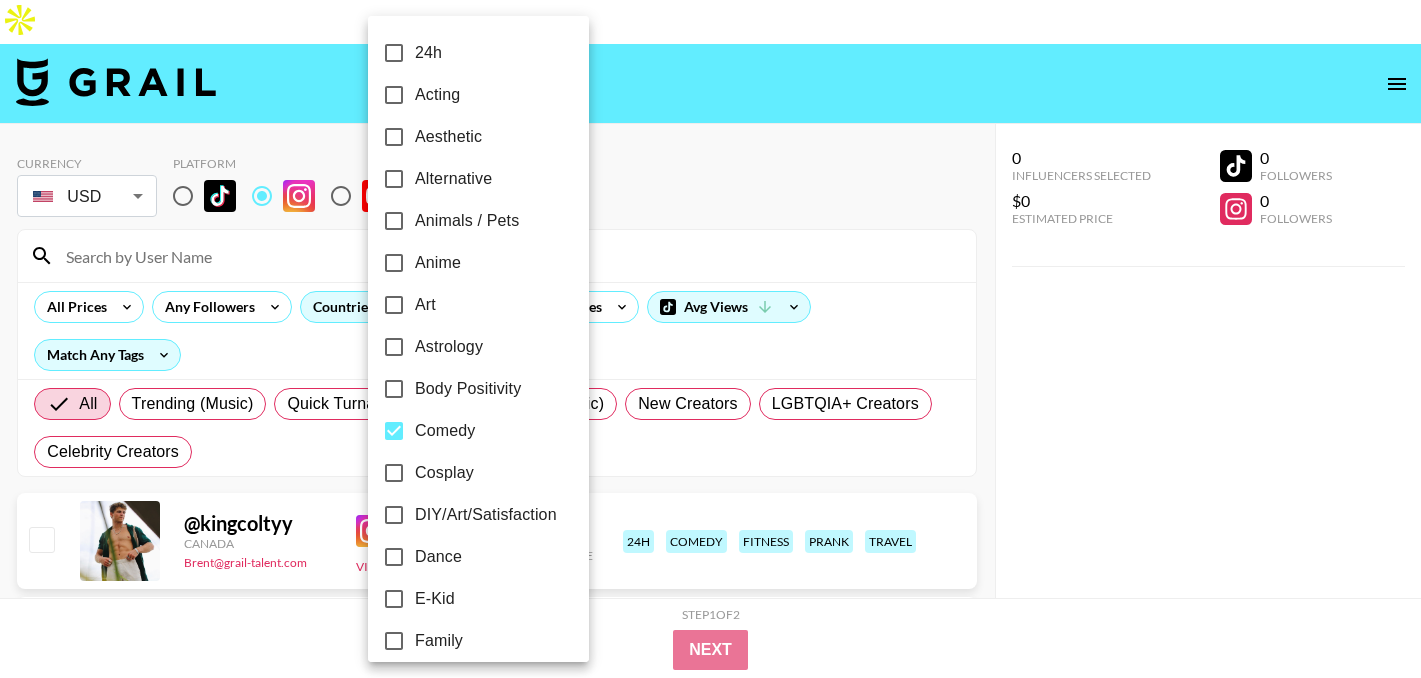 click at bounding box center (710, 339) 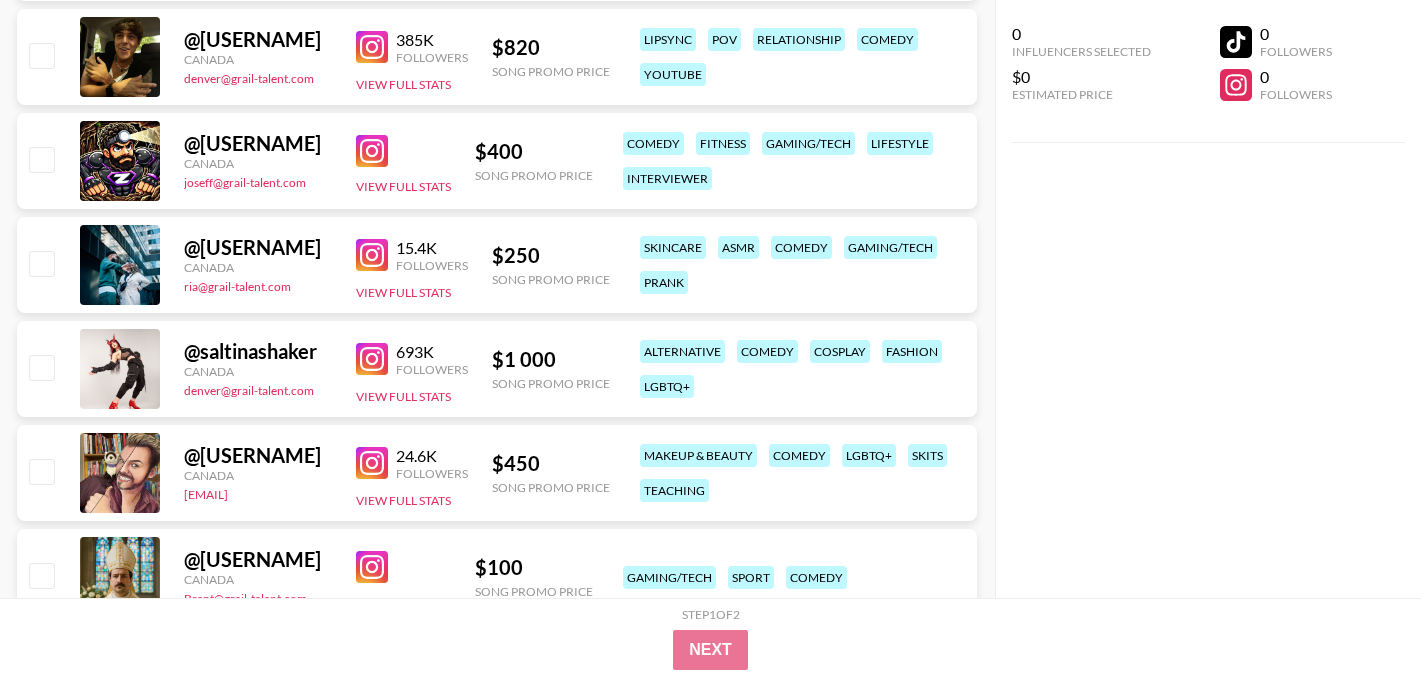 scroll, scrollTop: 690, scrollLeft: 0, axis: vertical 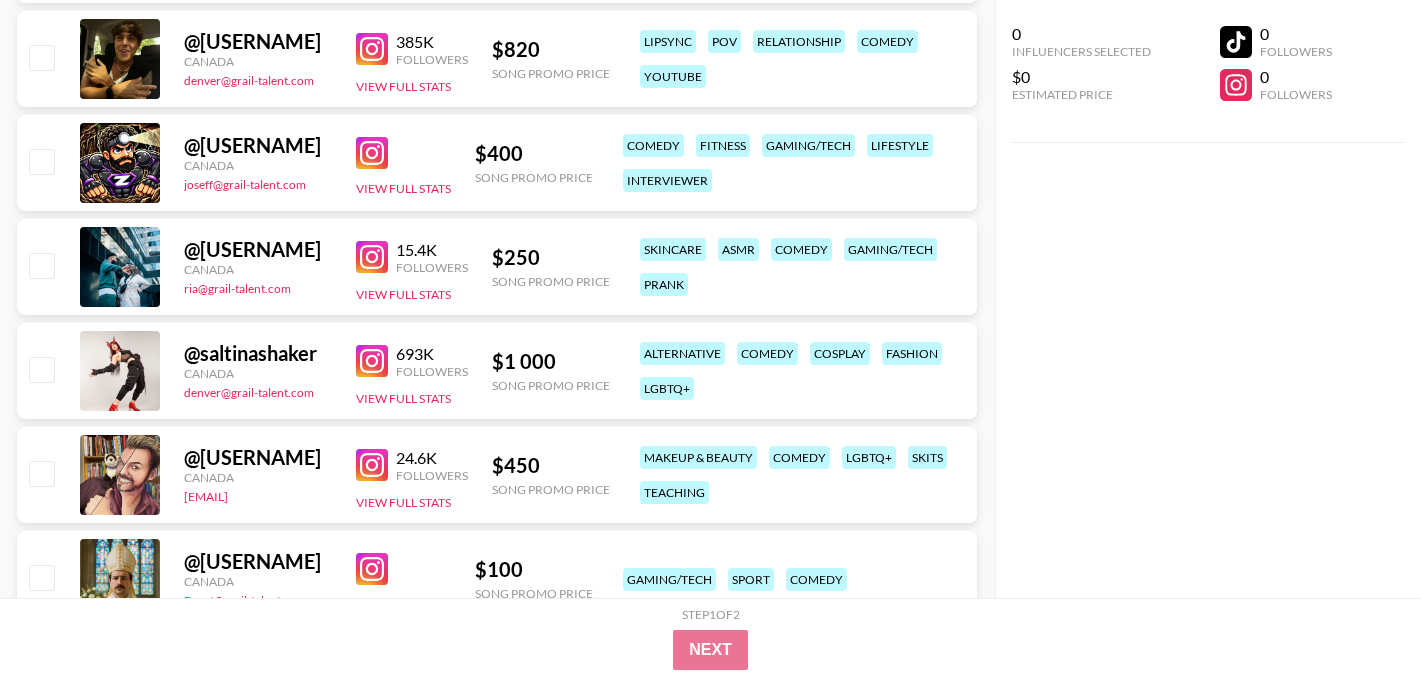 click at bounding box center [372, 361] 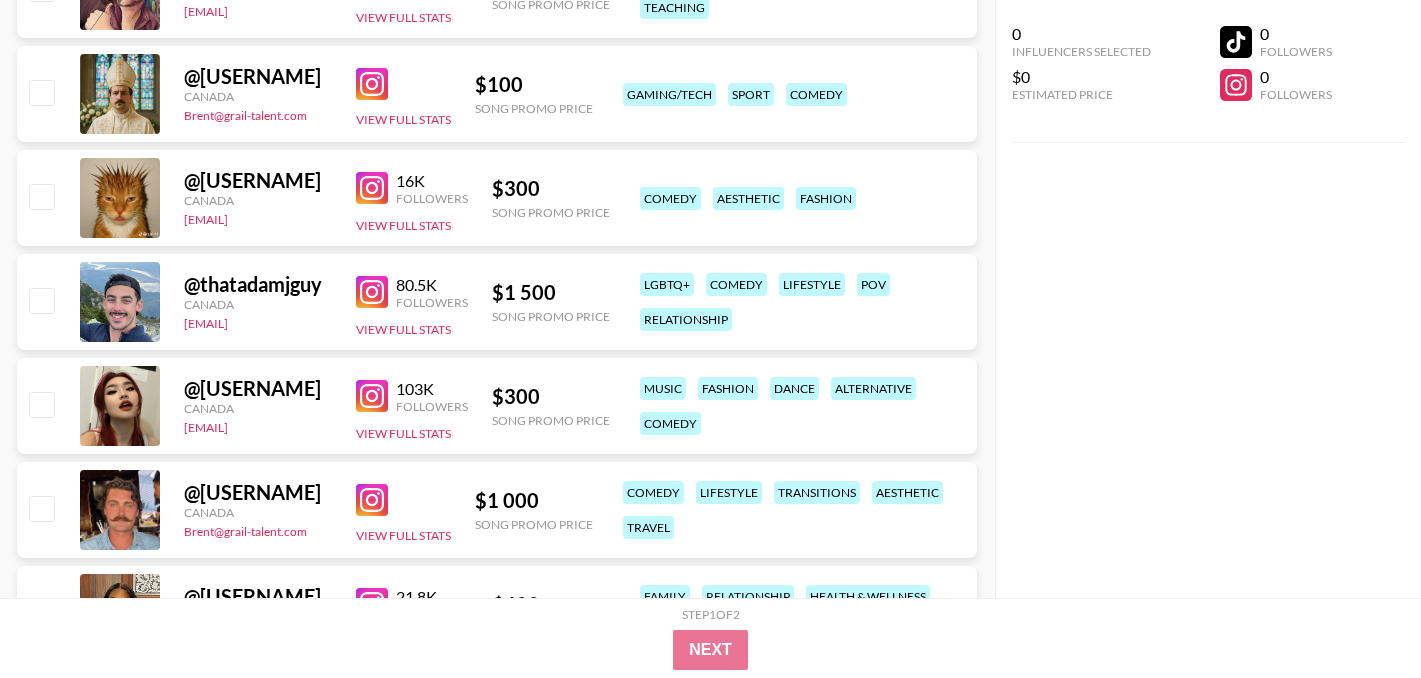 scroll, scrollTop: 1211, scrollLeft: 0, axis: vertical 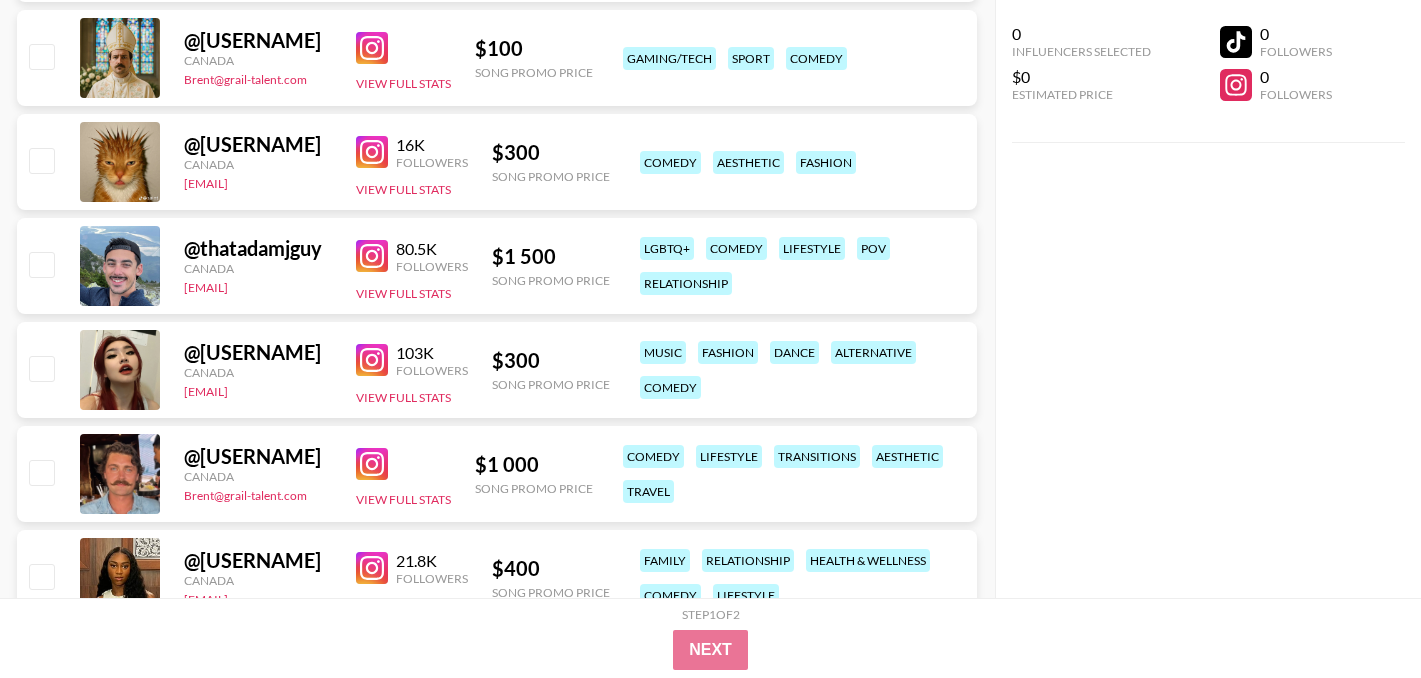 click at bounding box center (372, 360) 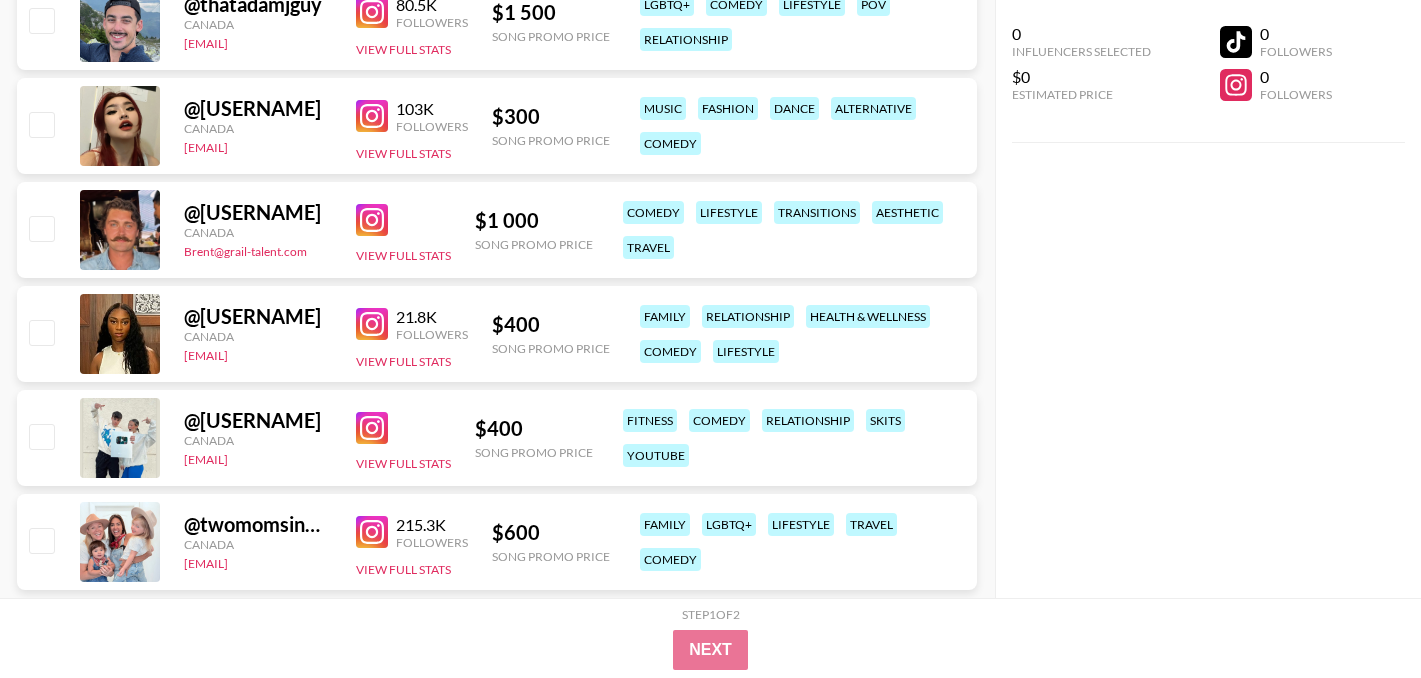 scroll, scrollTop: 1459, scrollLeft: 0, axis: vertical 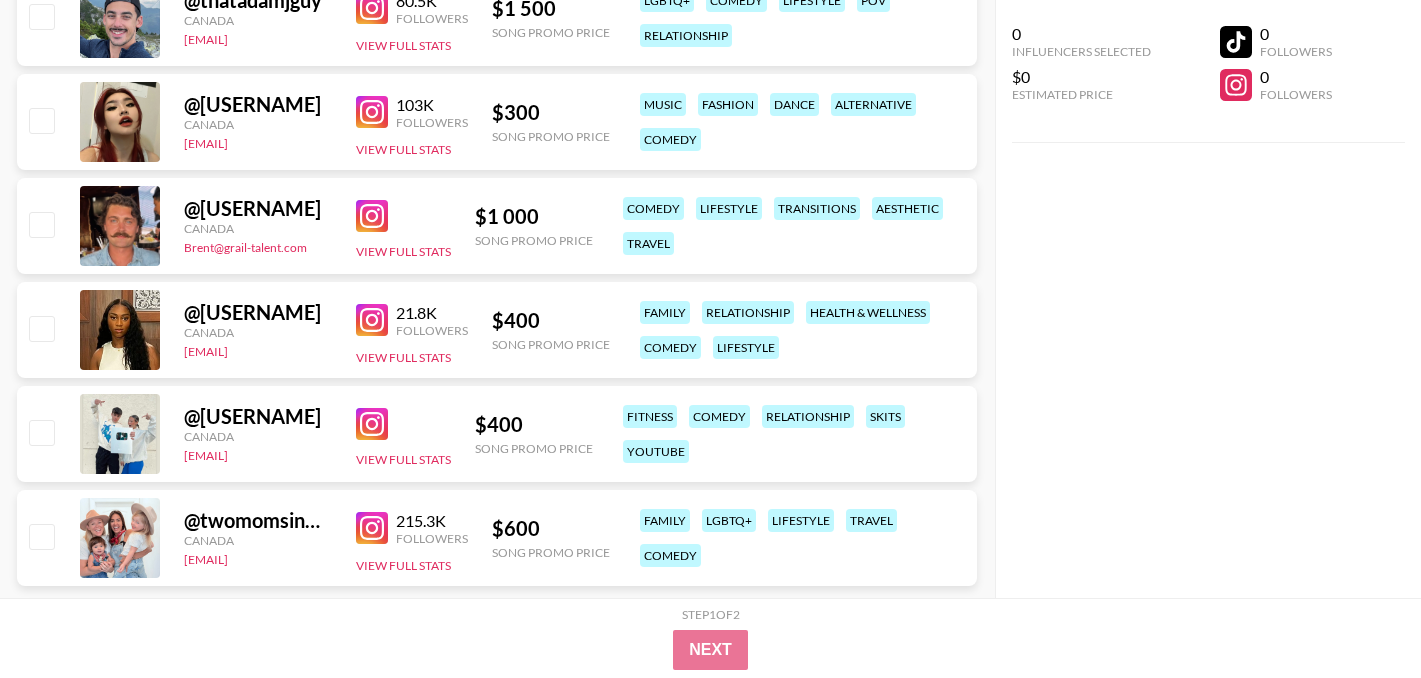 click at bounding box center [372, 320] 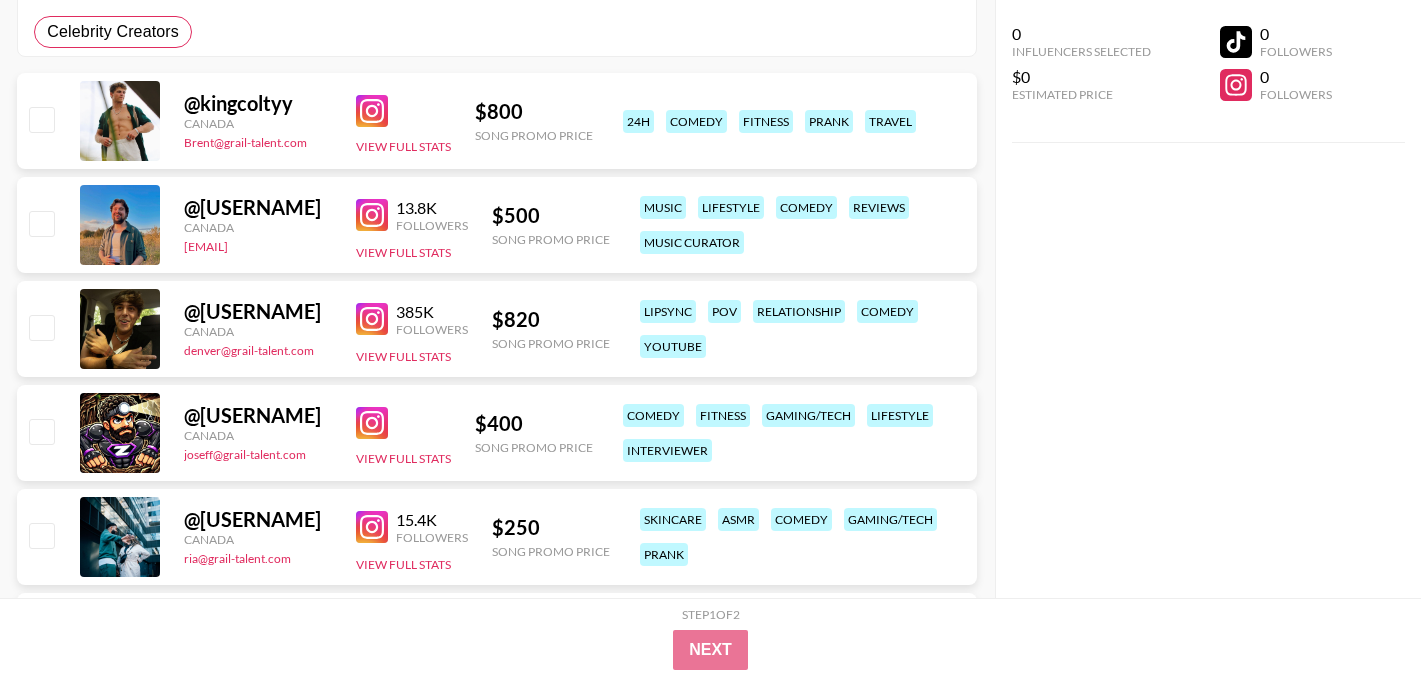 scroll, scrollTop: 0, scrollLeft: 0, axis: both 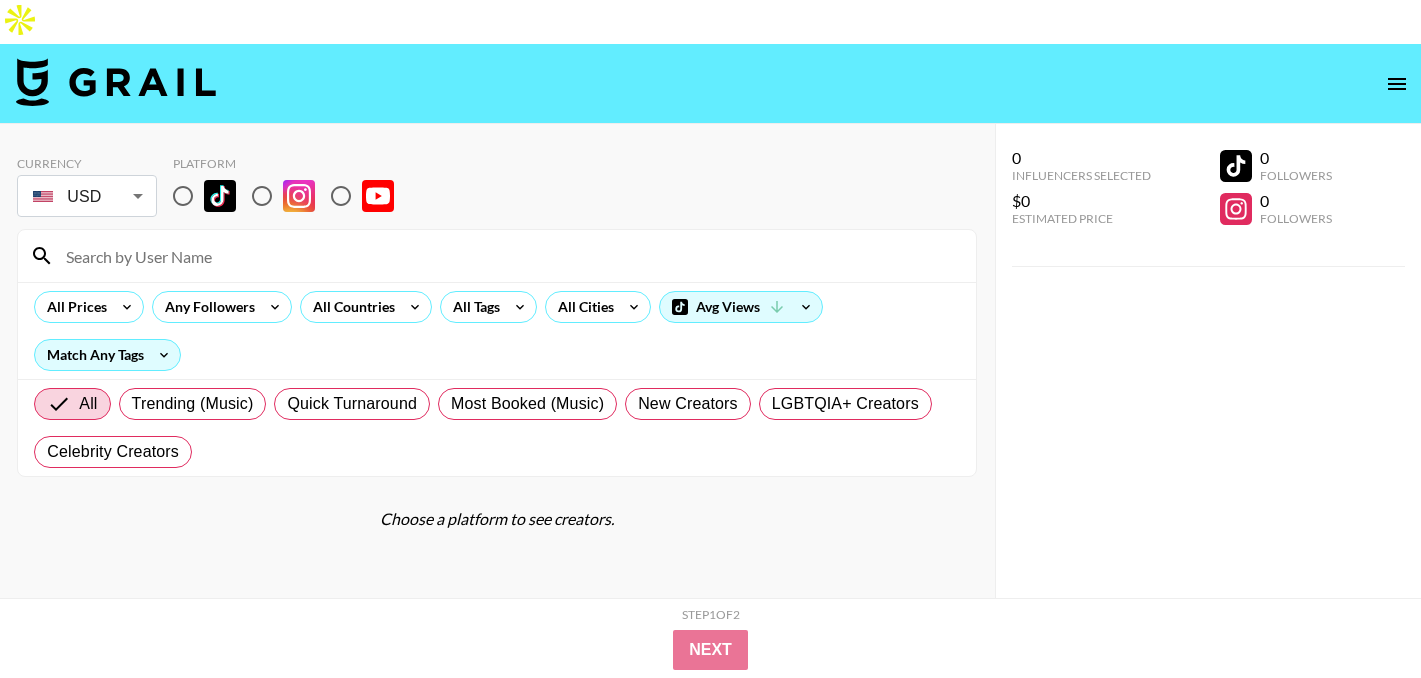 click at bounding box center (262, 196) 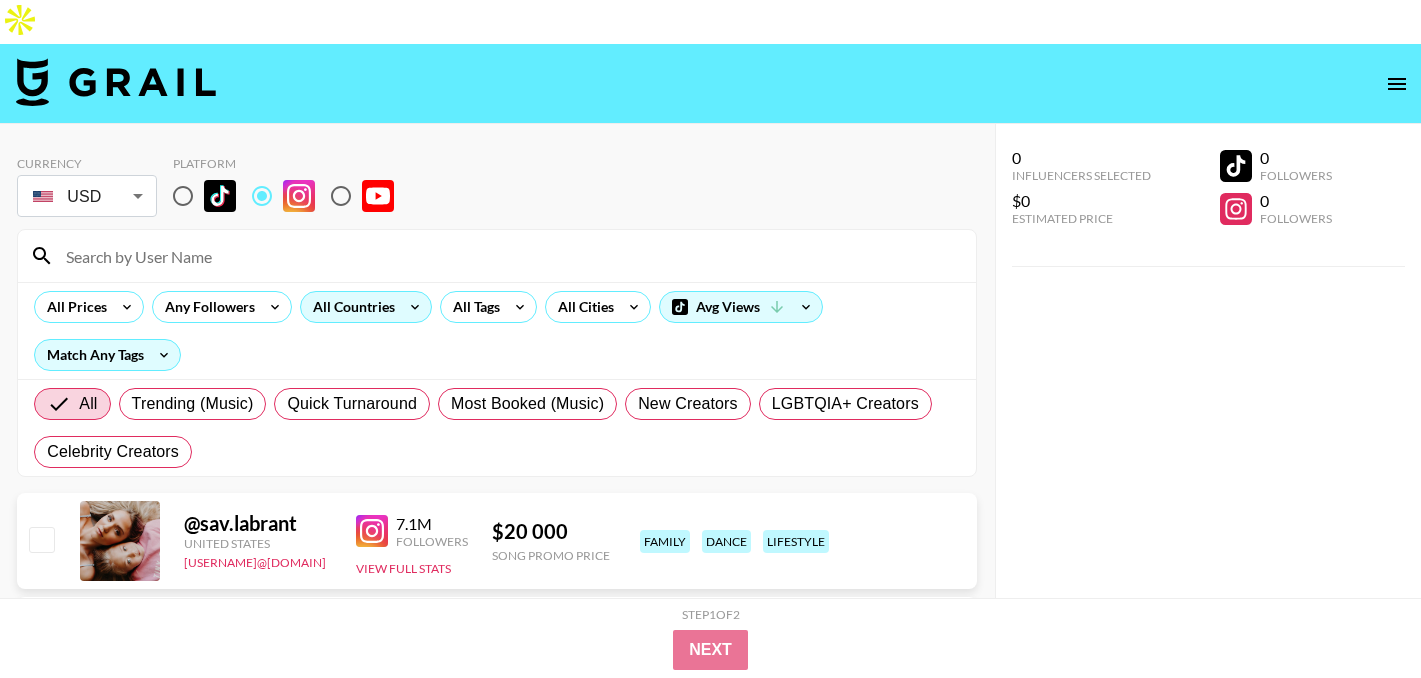 click on "All Countries" at bounding box center [350, 307] 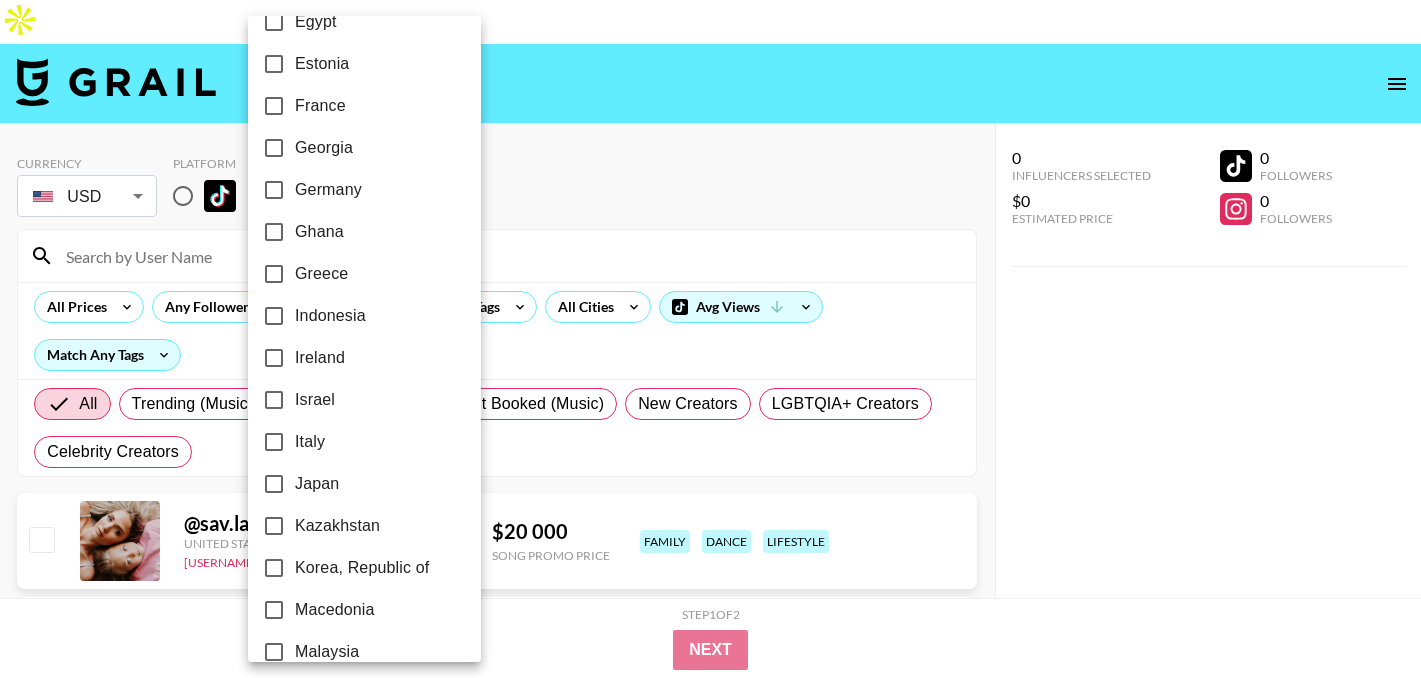 scroll, scrollTop: 618, scrollLeft: 0, axis: vertical 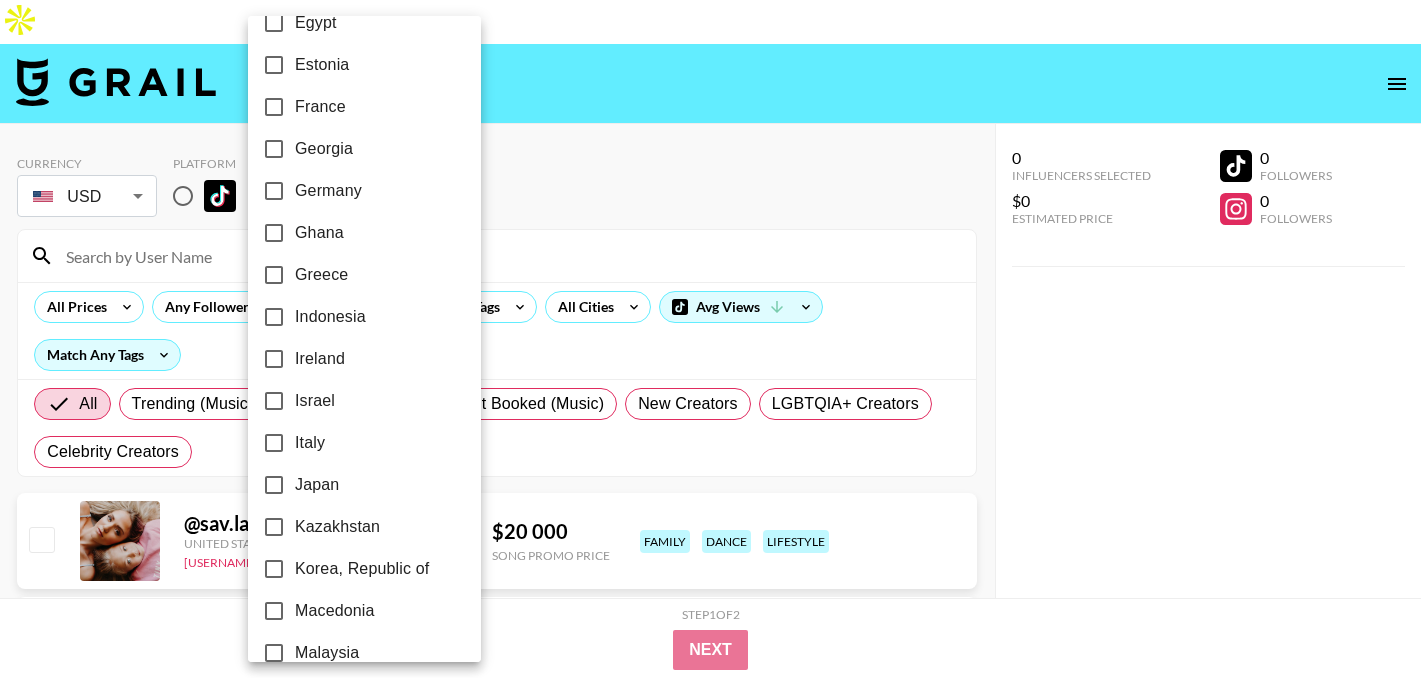 click on "Japan" at bounding box center (317, 485) 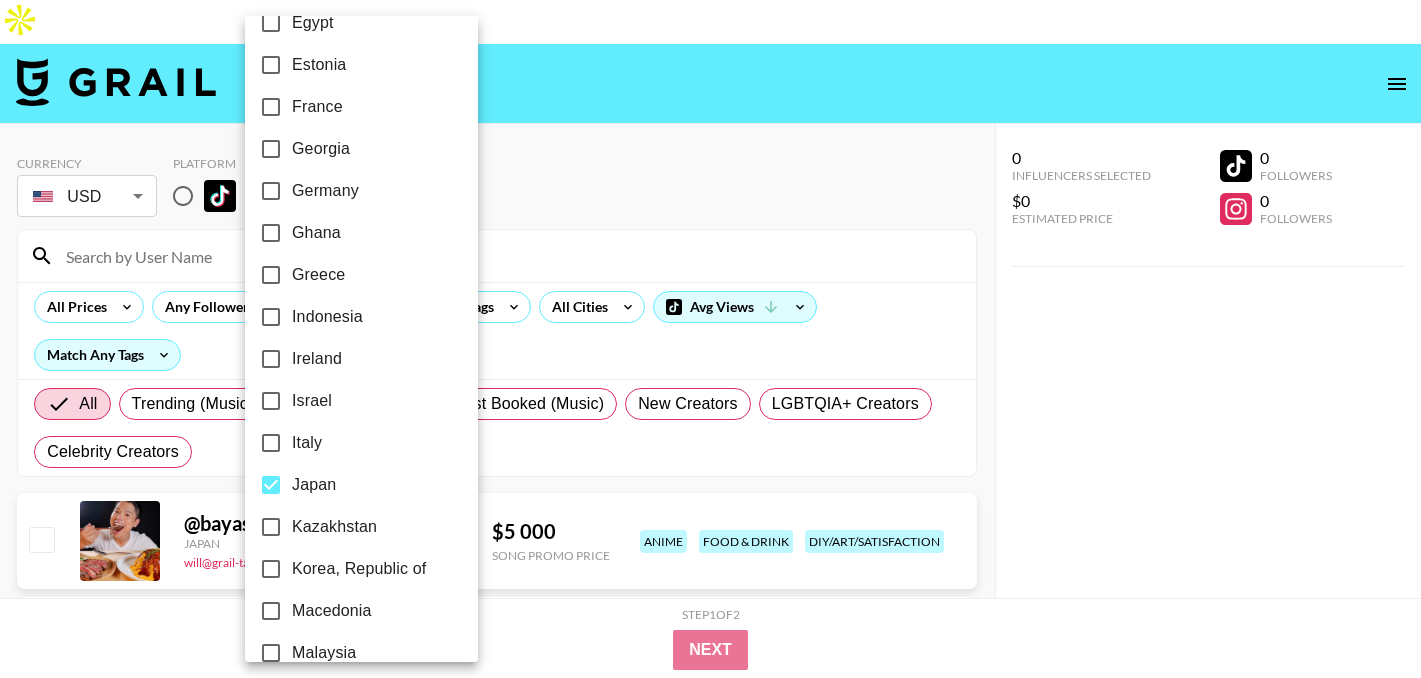 click at bounding box center (710, 339) 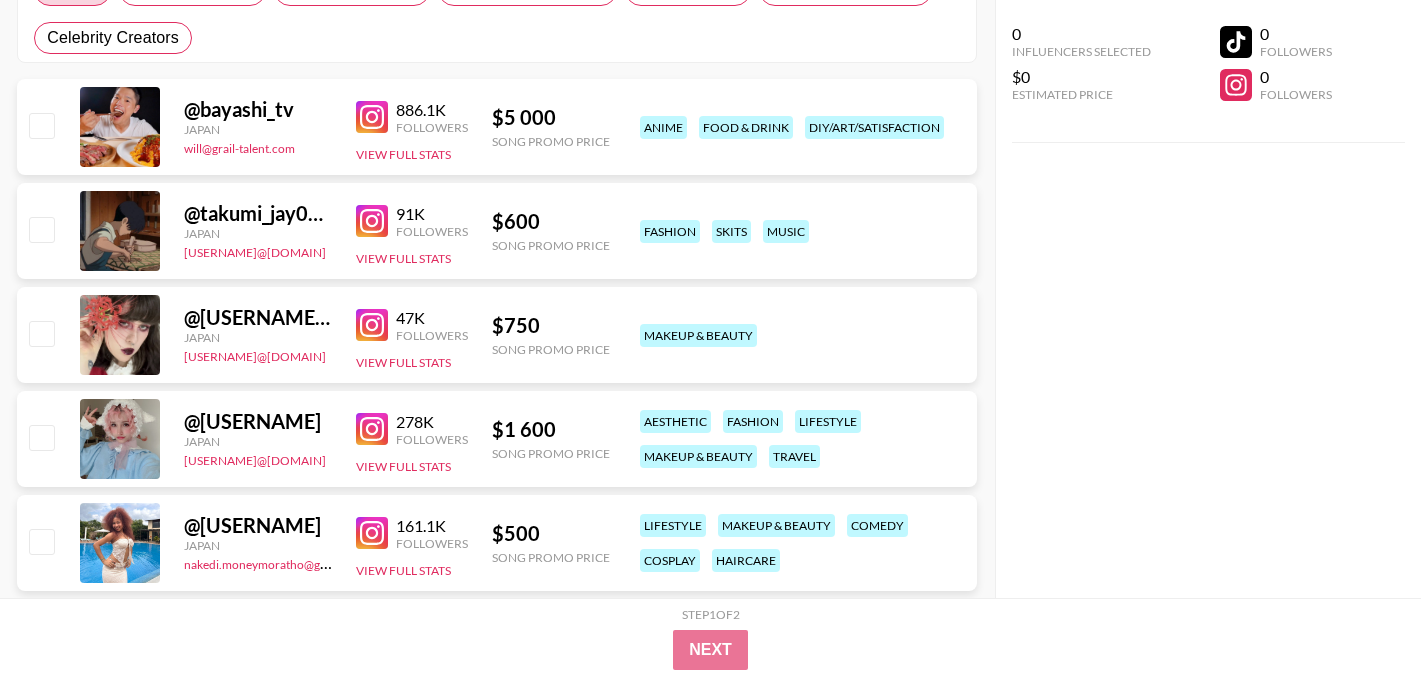 scroll, scrollTop: 419, scrollLeft: 0, axis: vertical 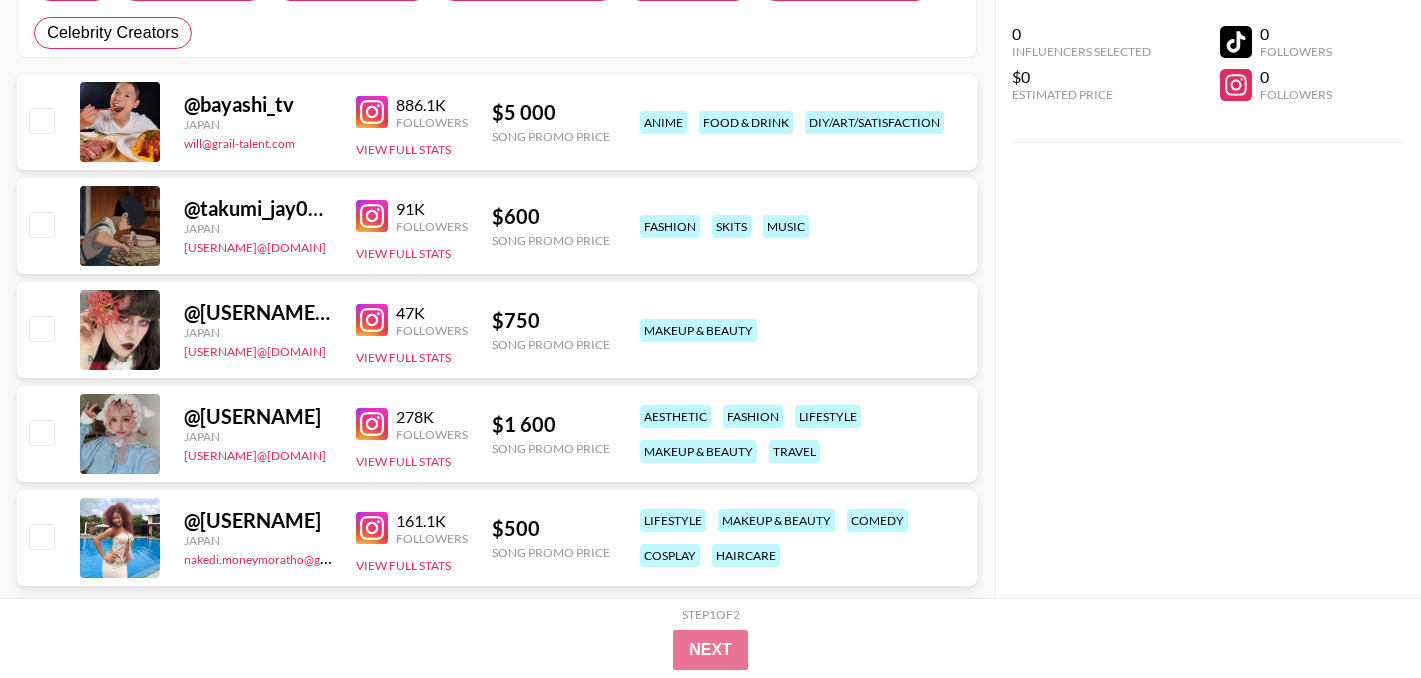 click at bounding box center (372, 528) 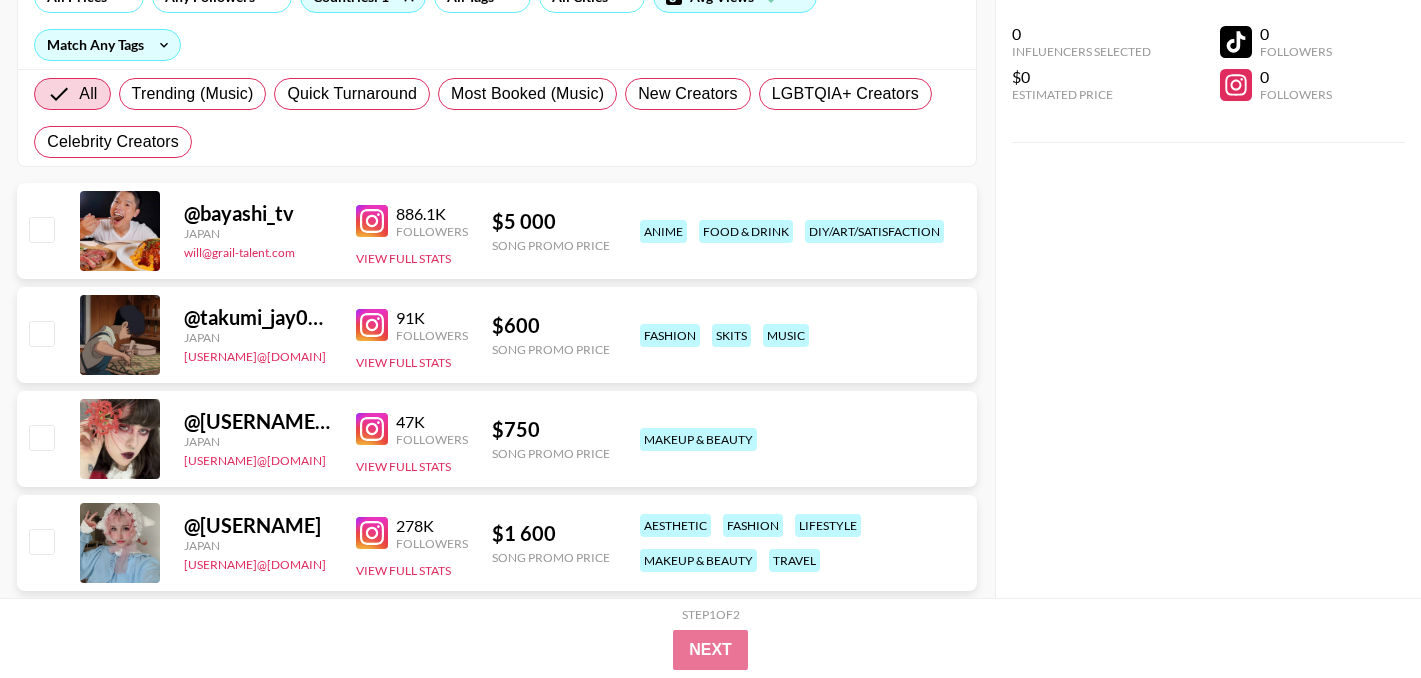 scroll, scrollTop: 309, scrollLeft: 0, axis: vertical 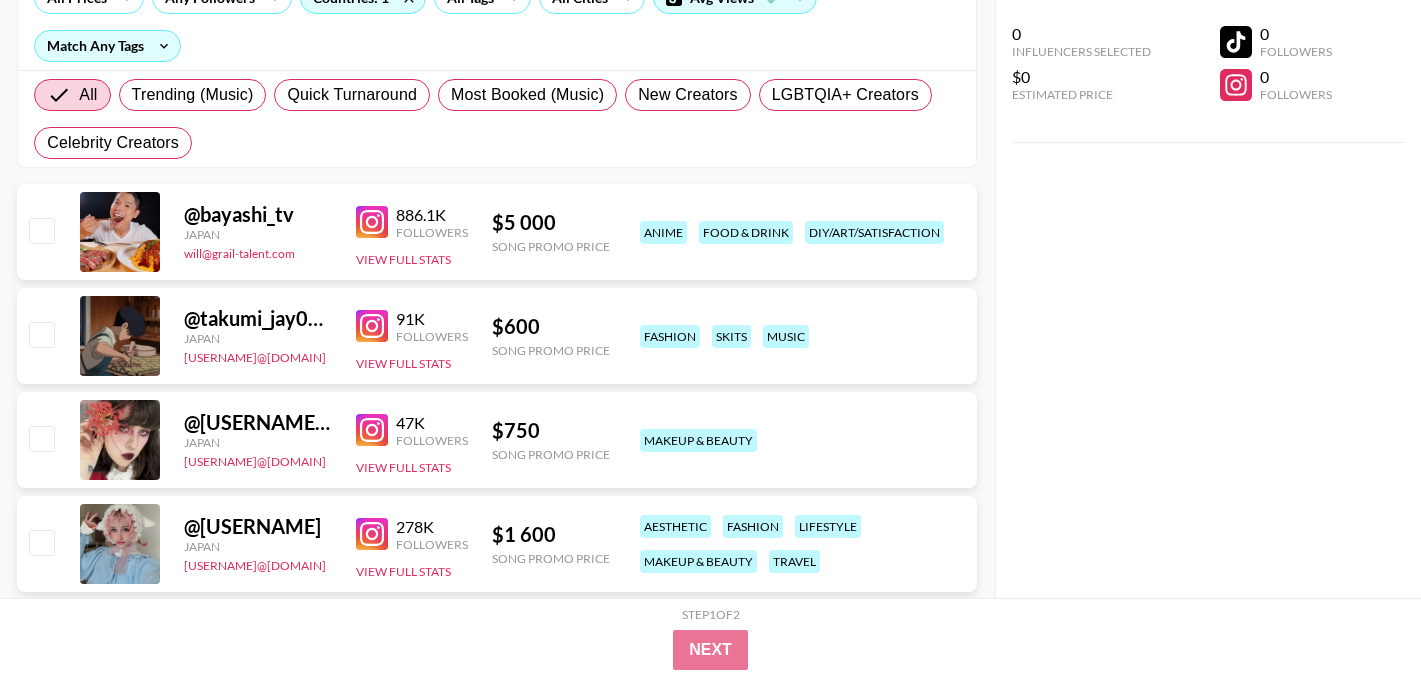 click at bounding box center (372, 326) 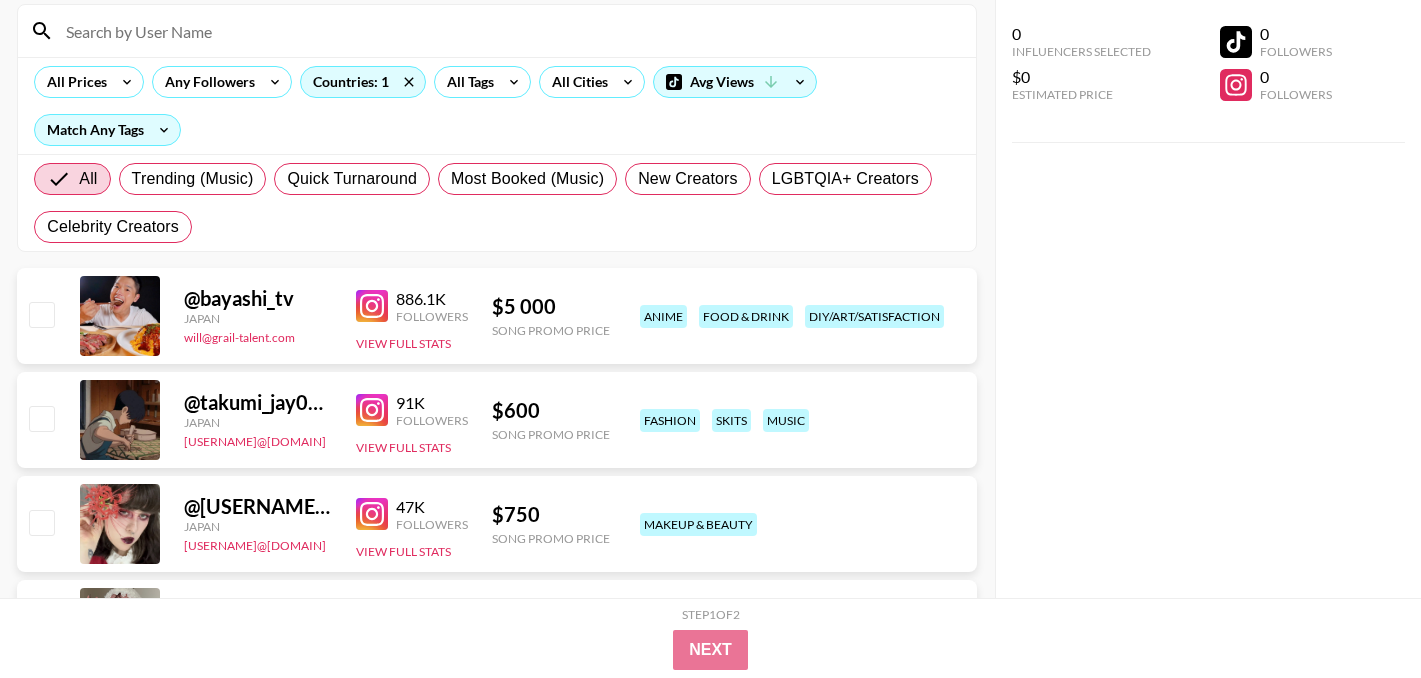 scroll, scrollTop: 221, scrollLeft: 0, axis: vertical 